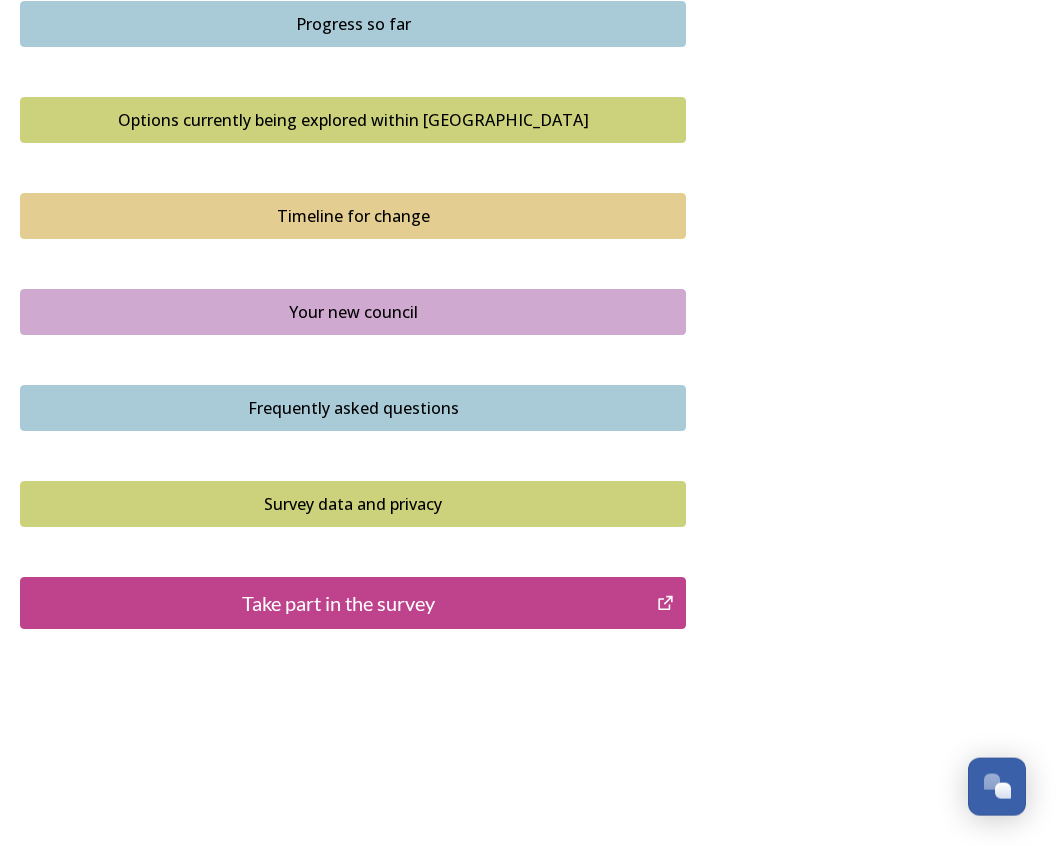 scroll, scrollTop: 1295, scrollLeft: 0, axis: vertical 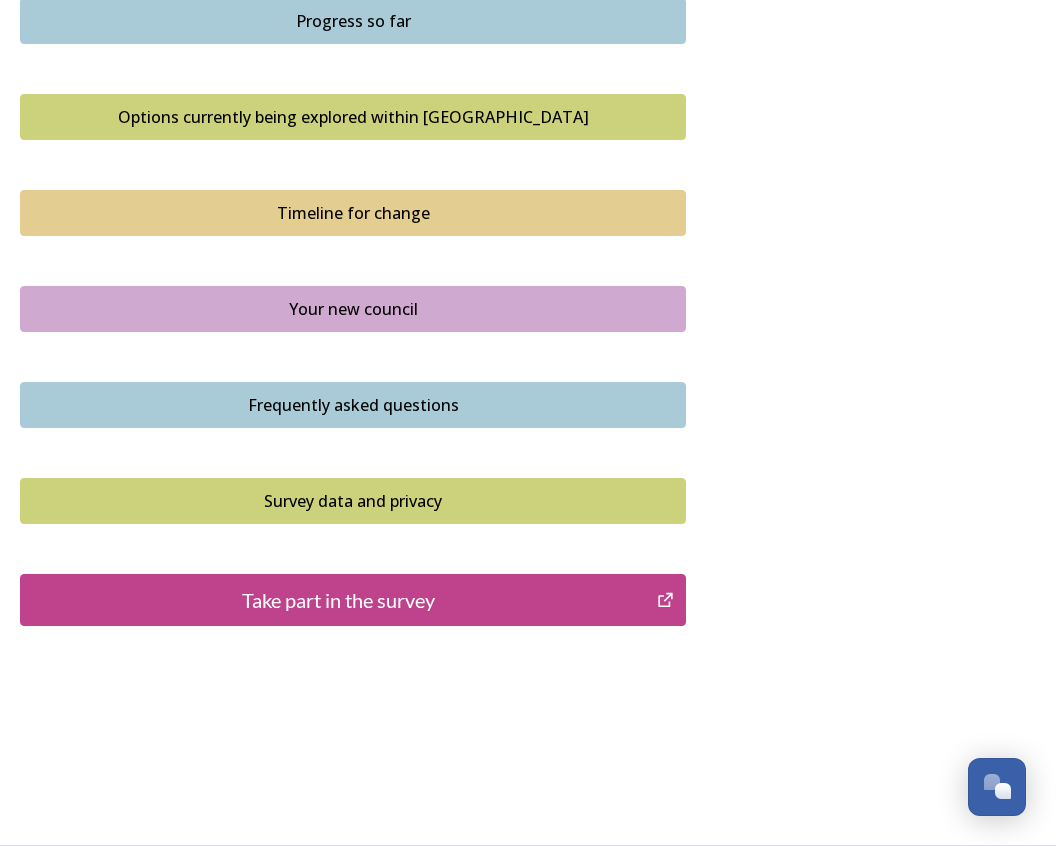 click on "Take part in the survey" at bounding box center [338, 600] 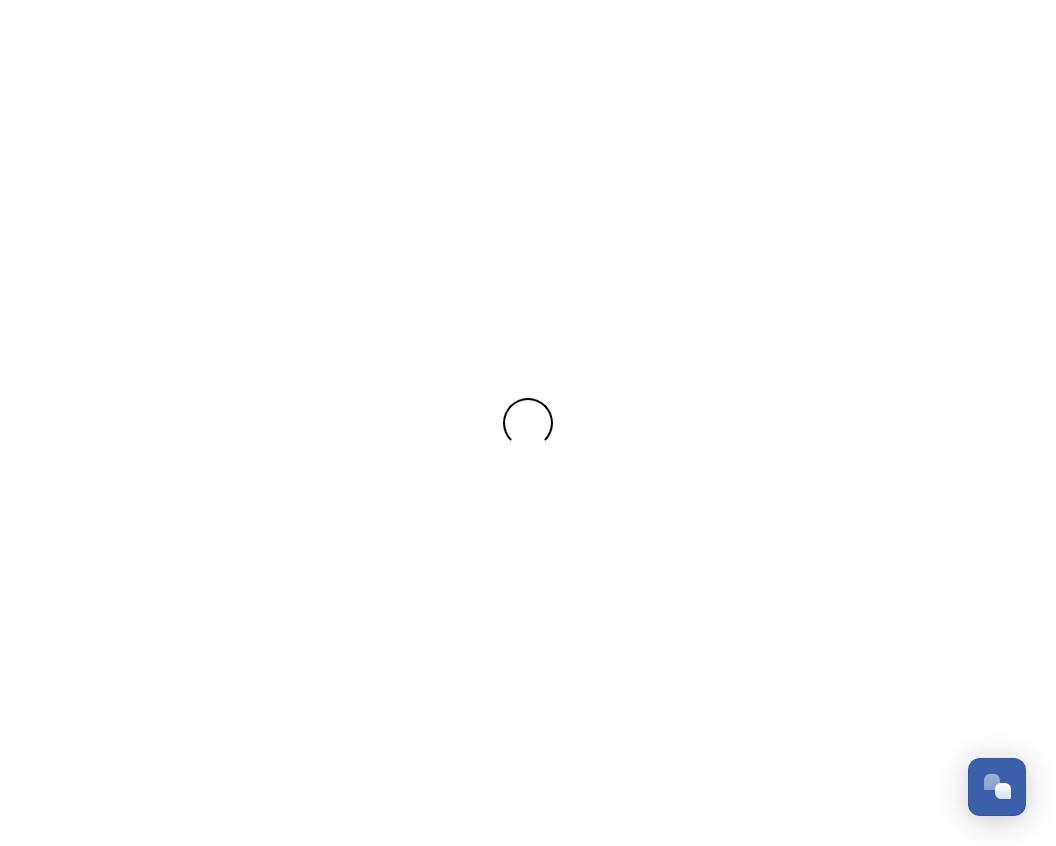 scroll, scrollTop: 0, scrollLeft: 0, axis: both 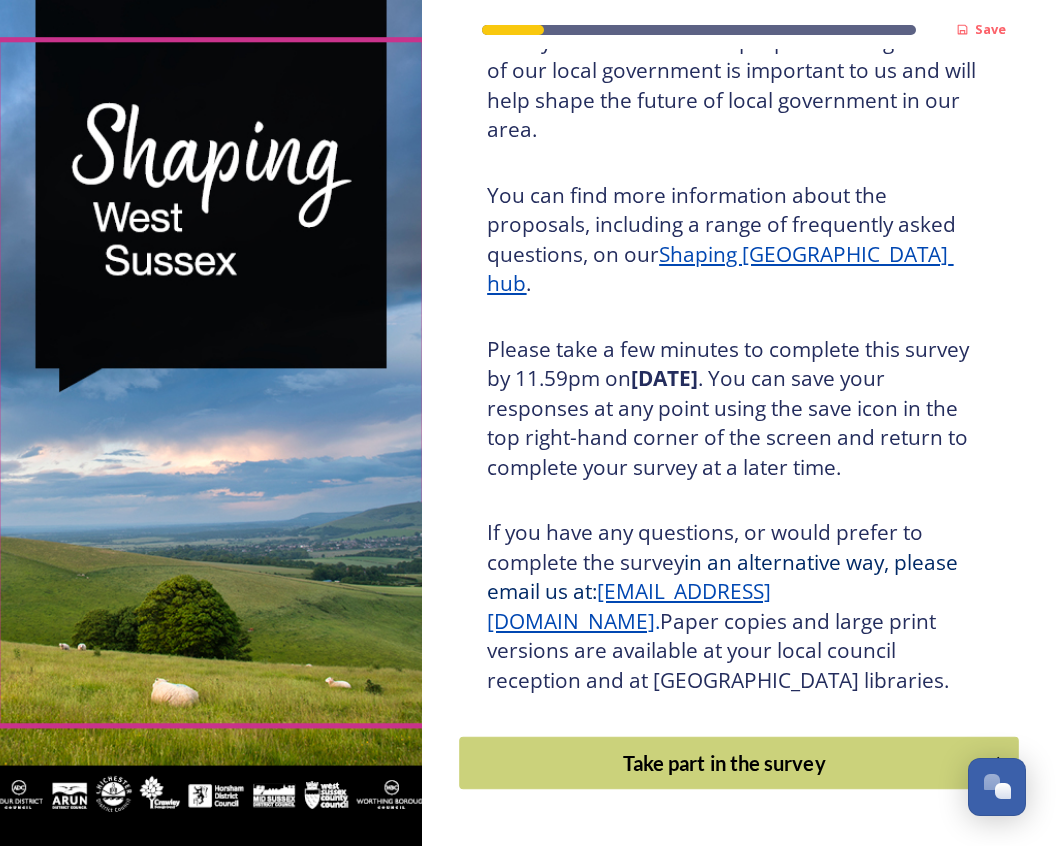 click on "Take part in the survey" at bounding box center (725, 763) 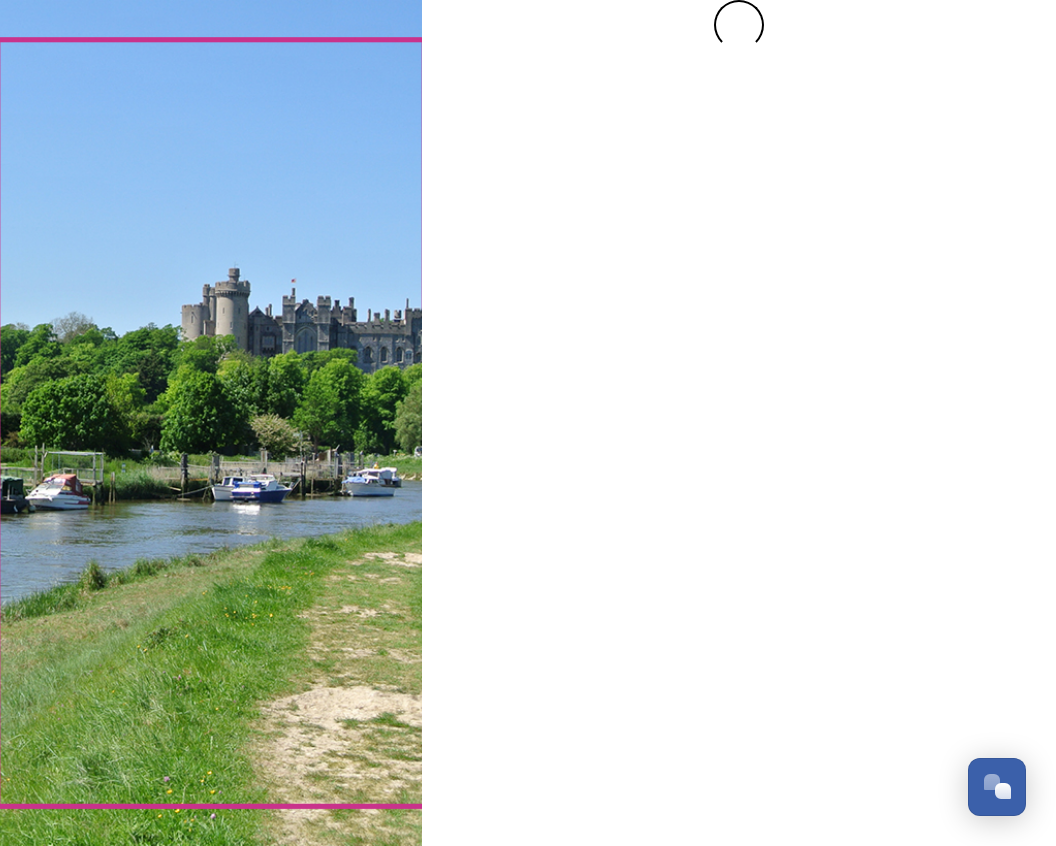 scroll, scrollTop: 0, scrollLeft: 0, axis: both 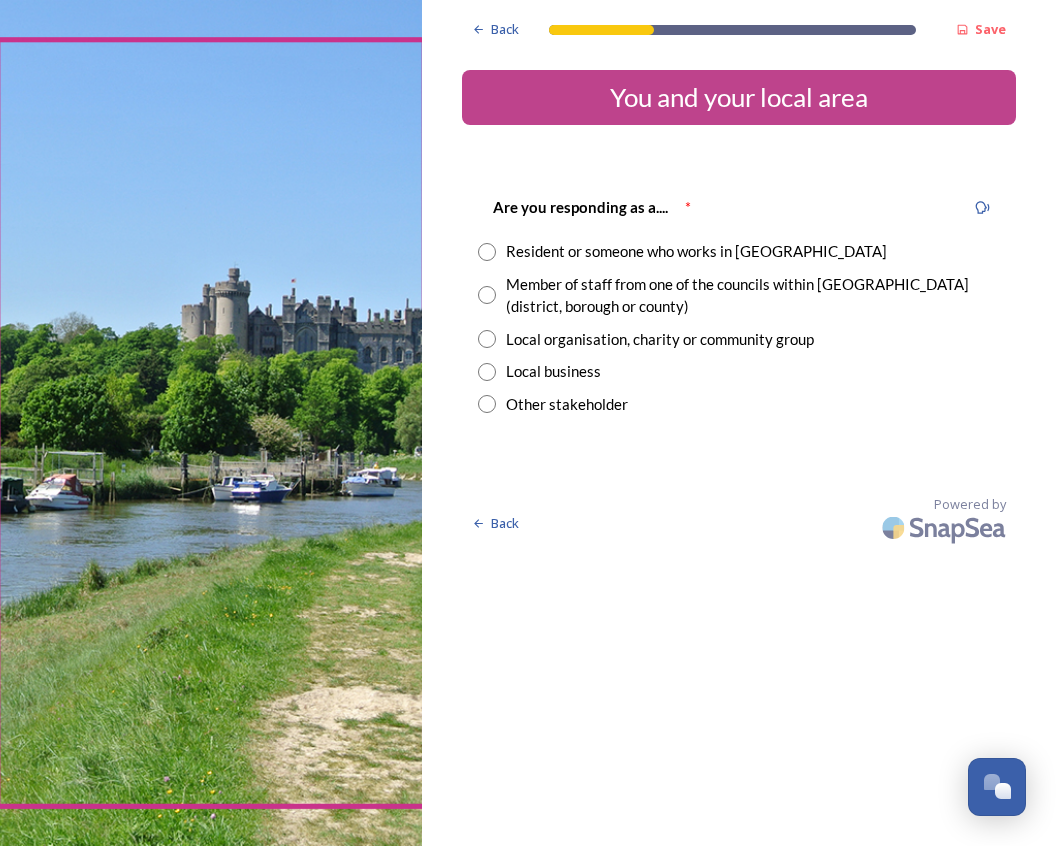 click at bounding box center [487, 252] 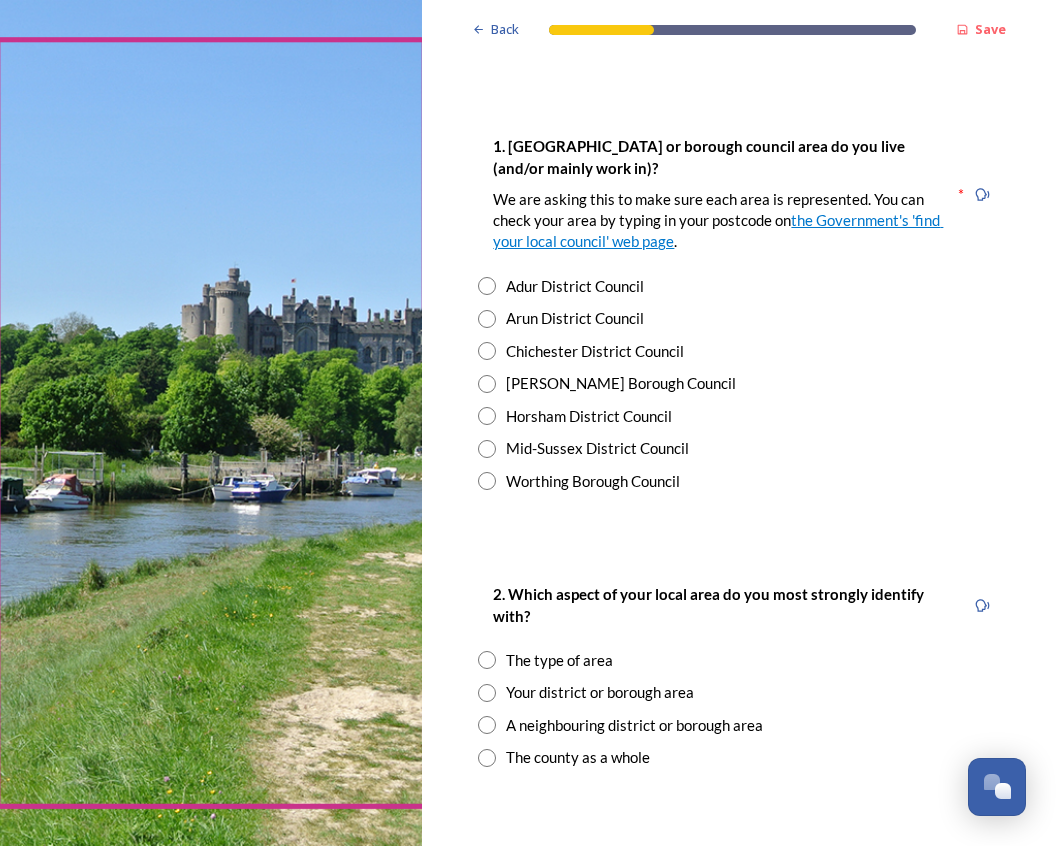 scroll, scrollTop: 378, scrollLeft: 0, axis: vertical 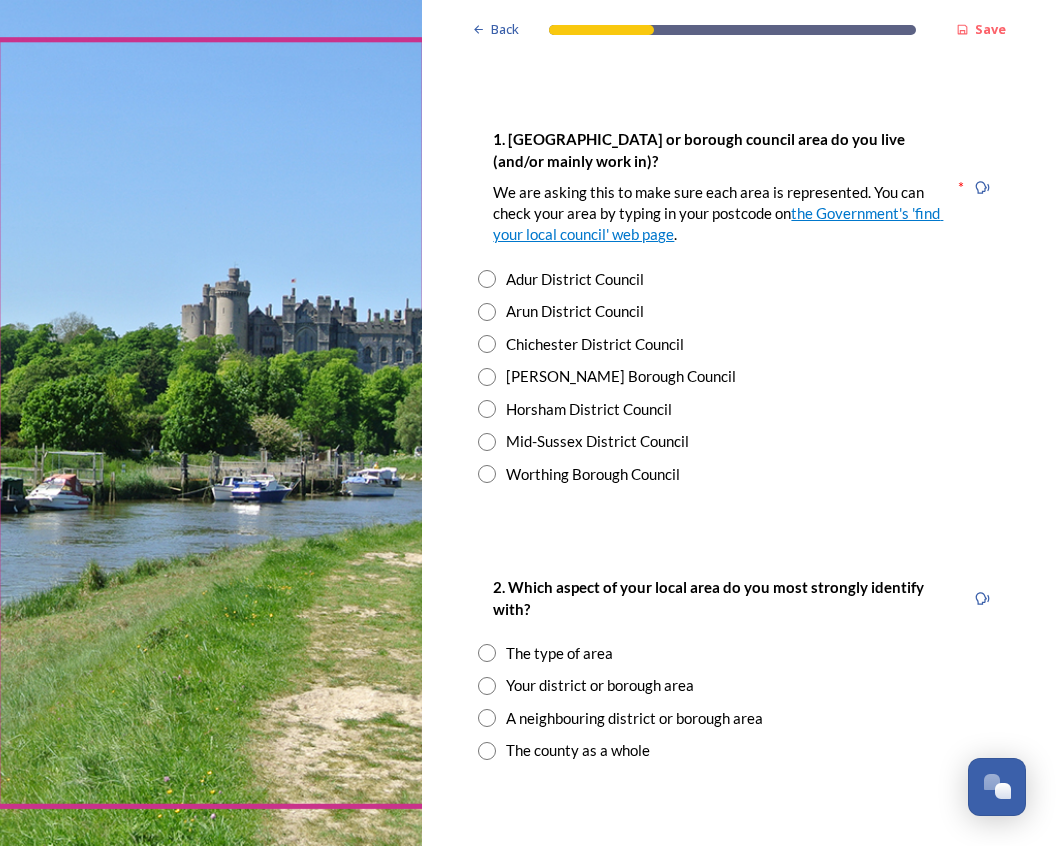 click at bounding box center [487, 344] 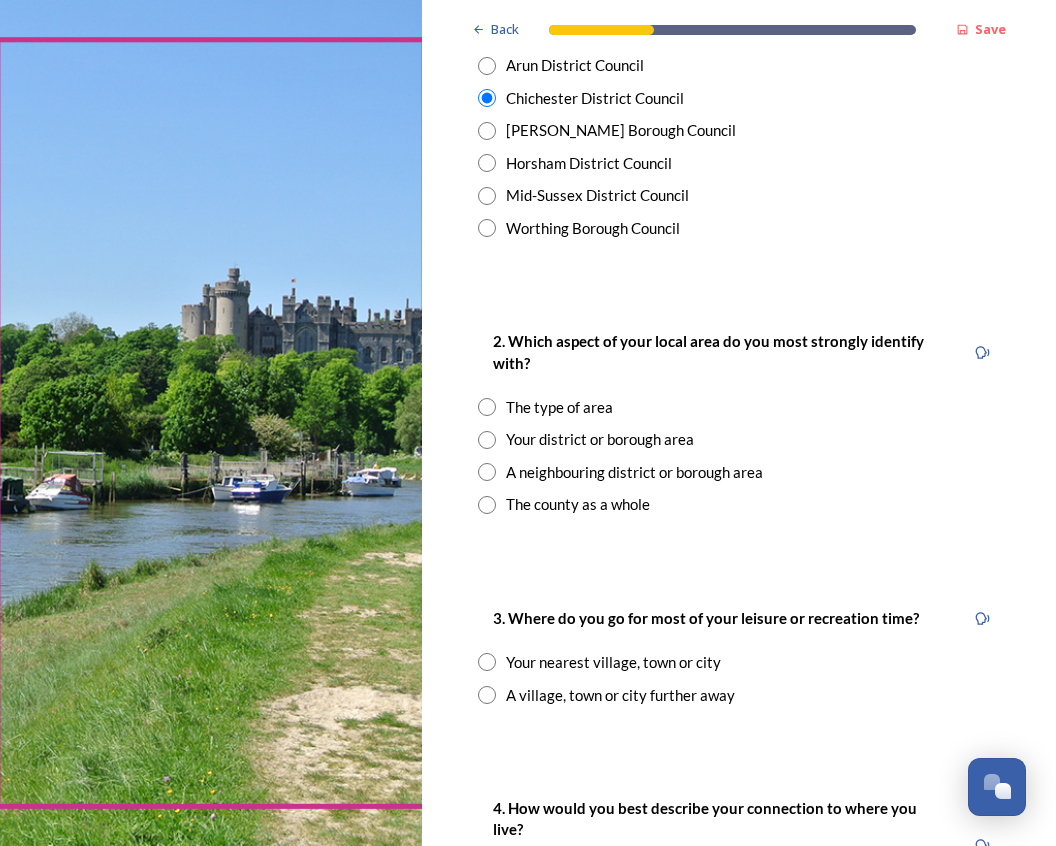 scroll, scrollTop: 630, scrollLeft: 0, axis: vertical 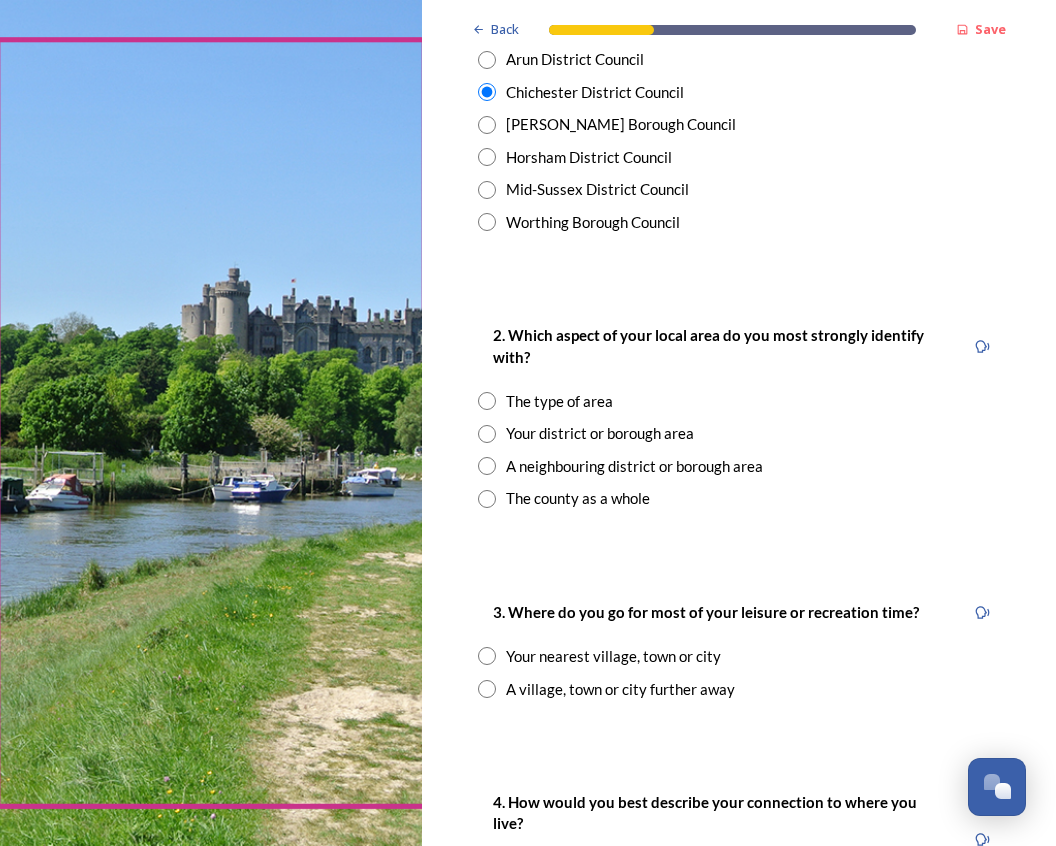 click at bounding box center (487, 434) 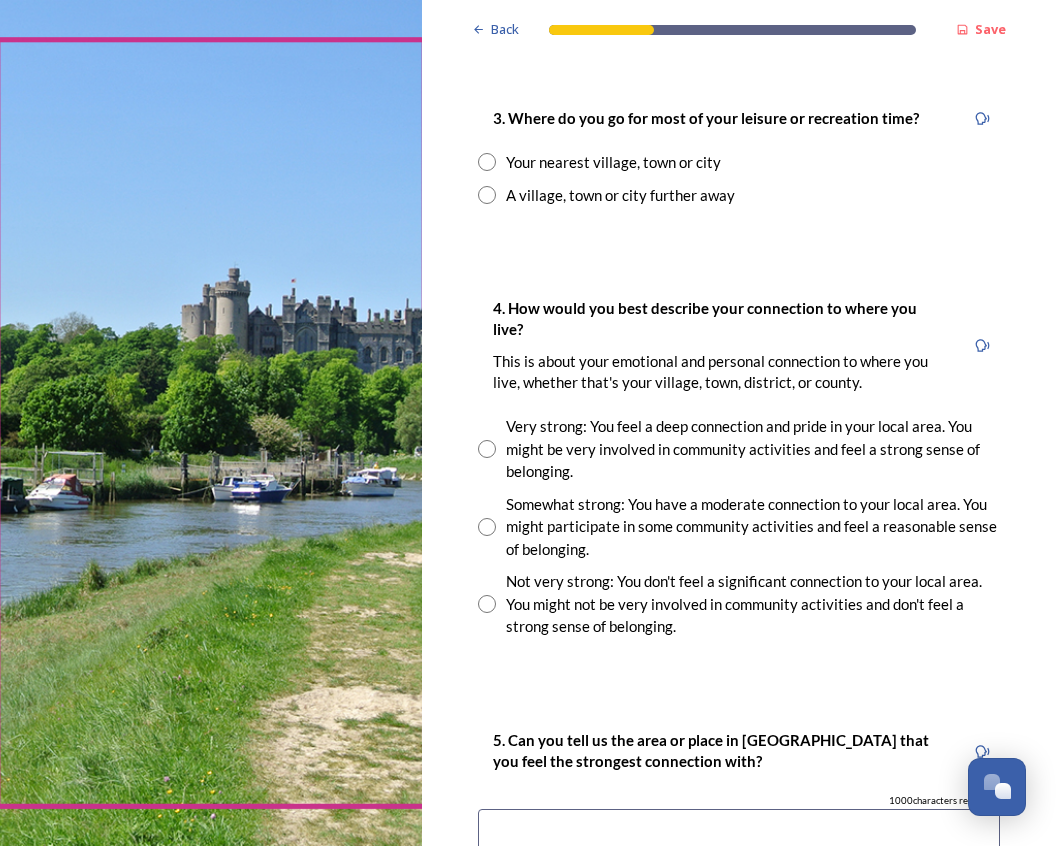 scroll, scrollTop: 1134, scrollLeft: 0, axis: vertical 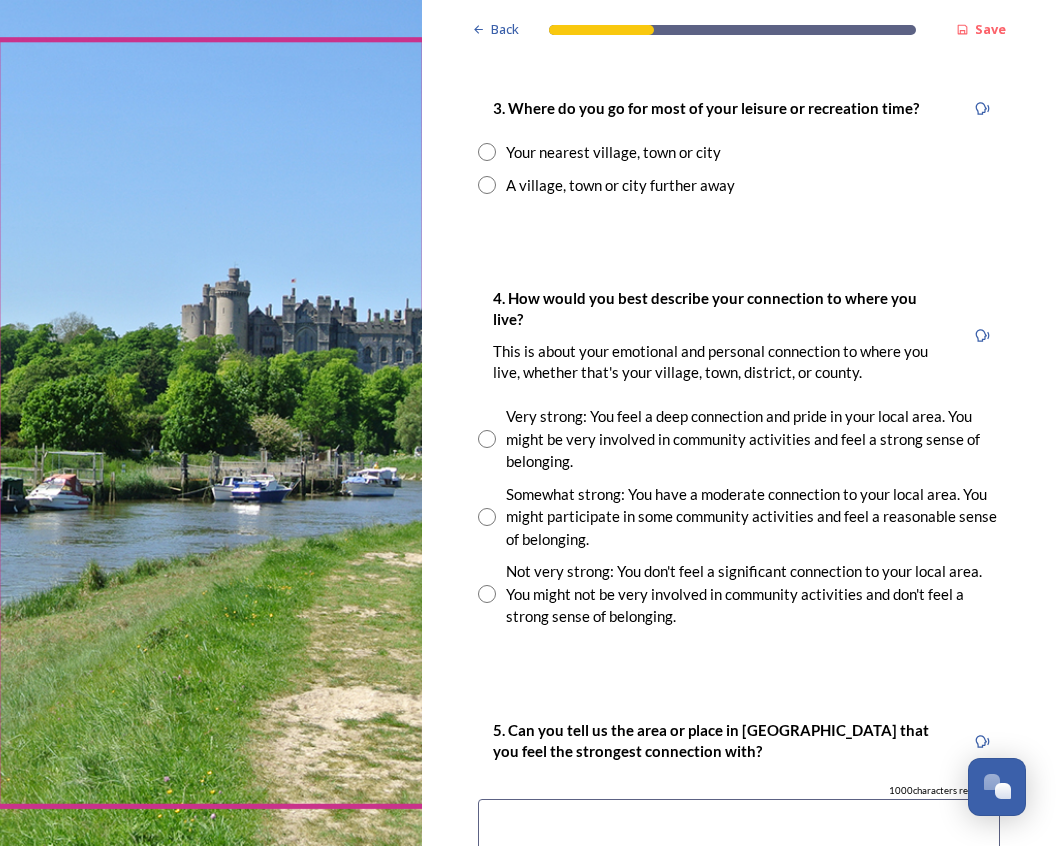 click at bounding box center (487, 152) 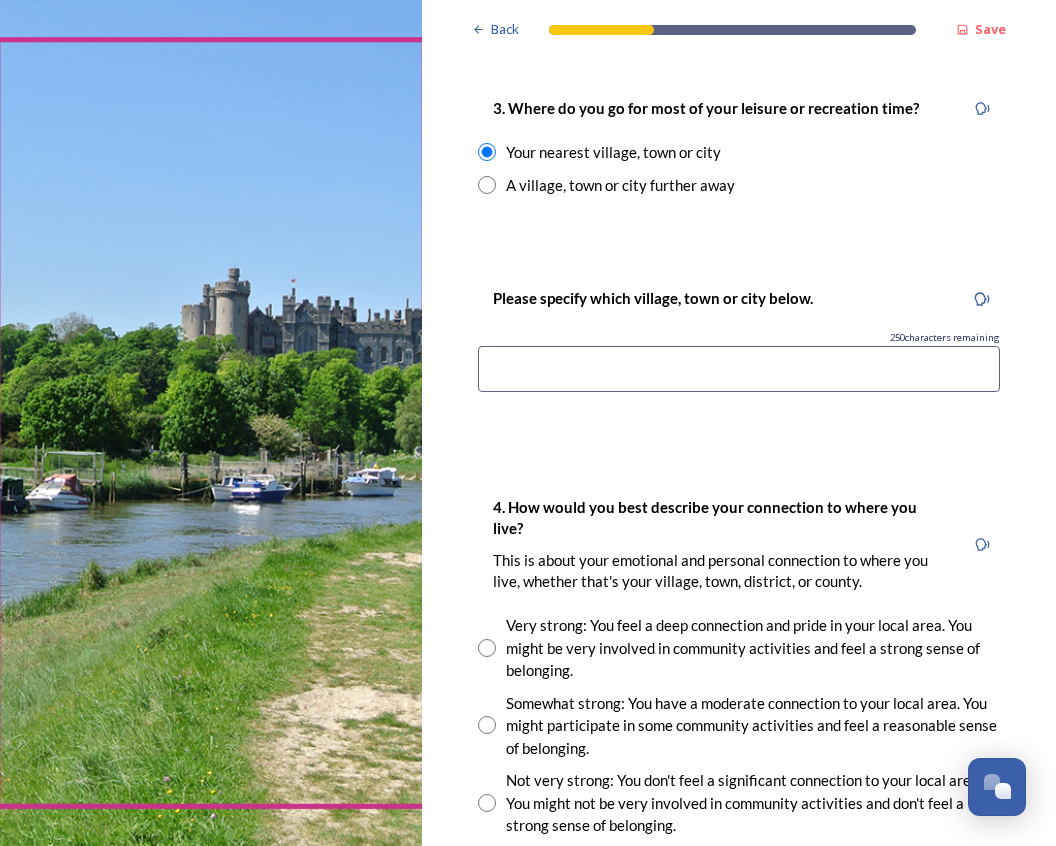 click at bounding box center [739, 369] 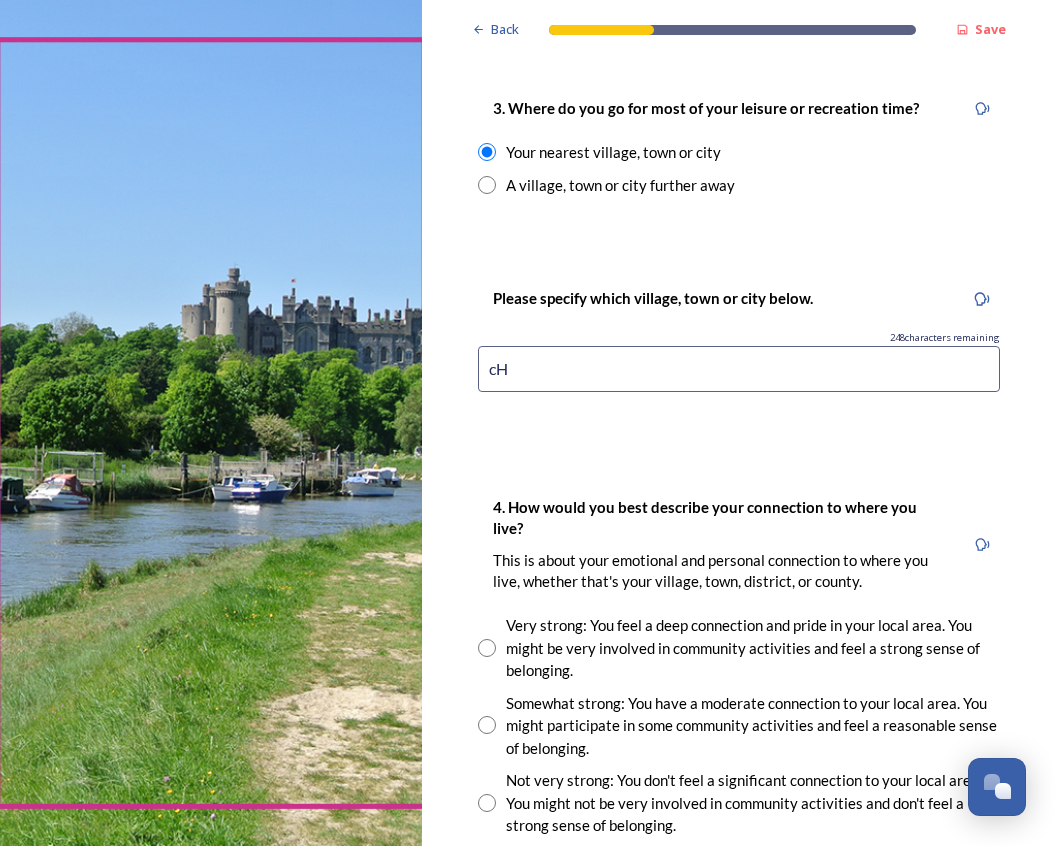type on "c" 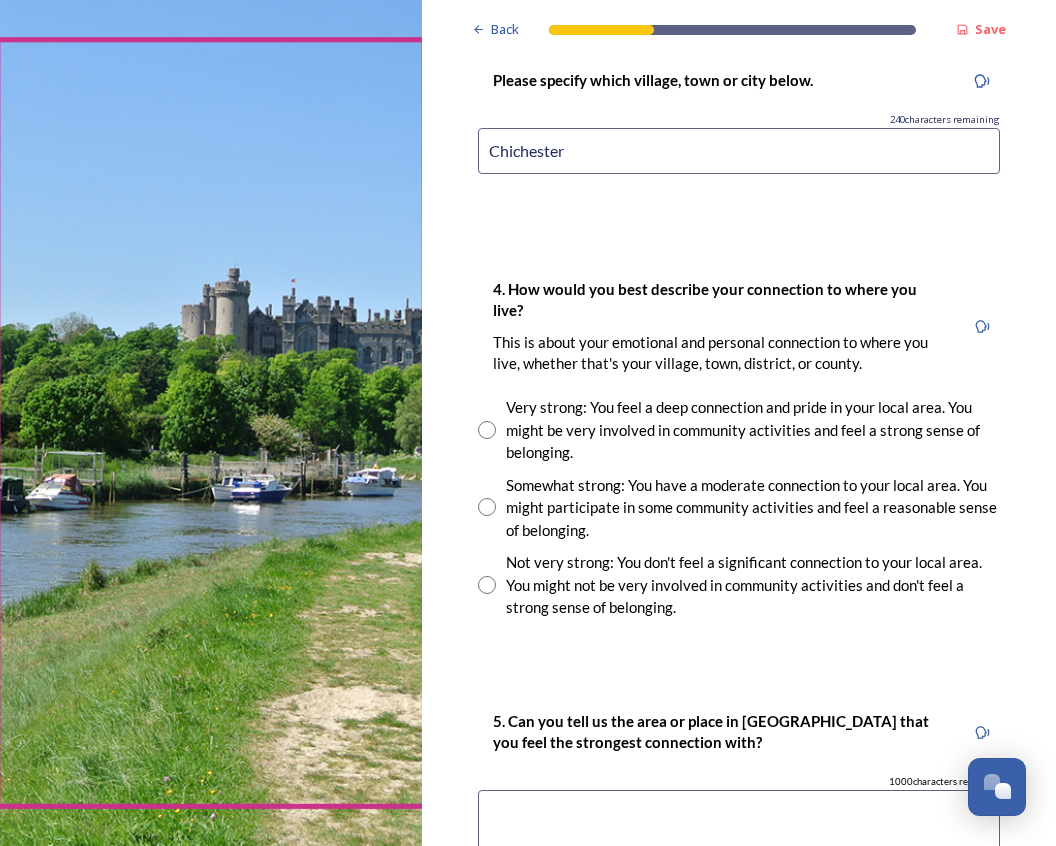 scroll, scrollTop: 1386, scrollLeft: 0, axis: vertical 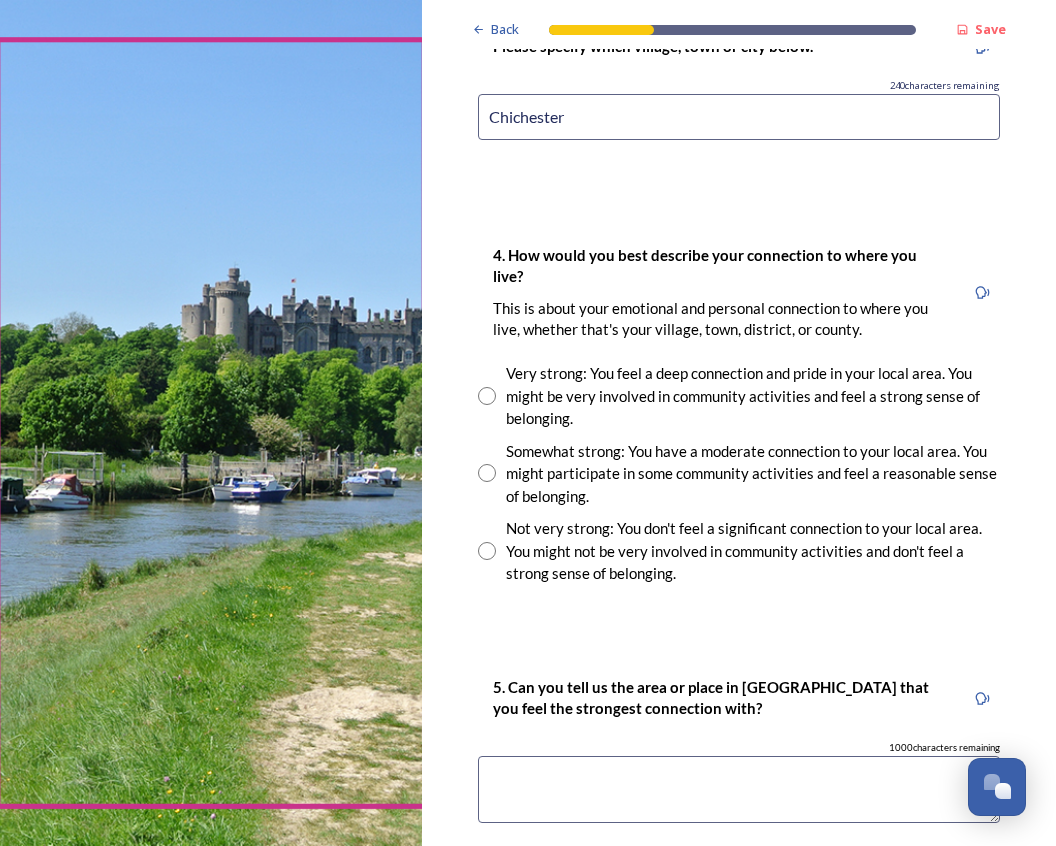 type on "Chichester" 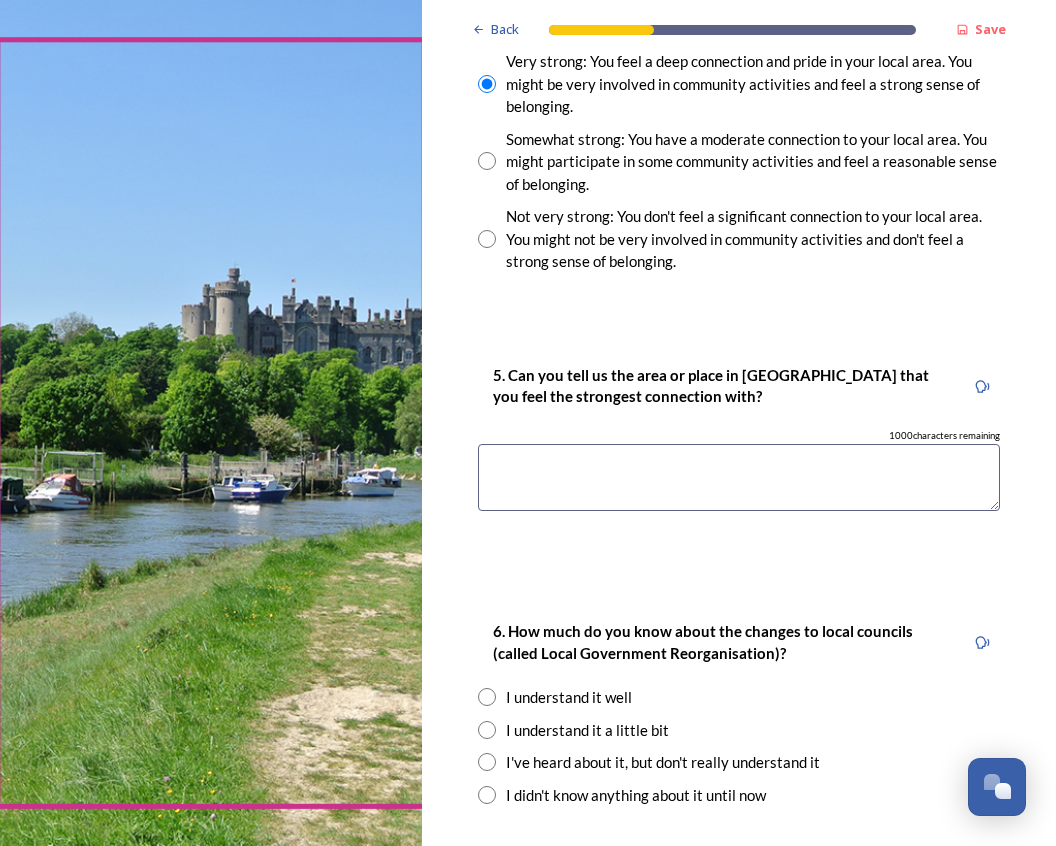 scroll, scrollTop: 1638, scrollLeft: 0, axis: vertical 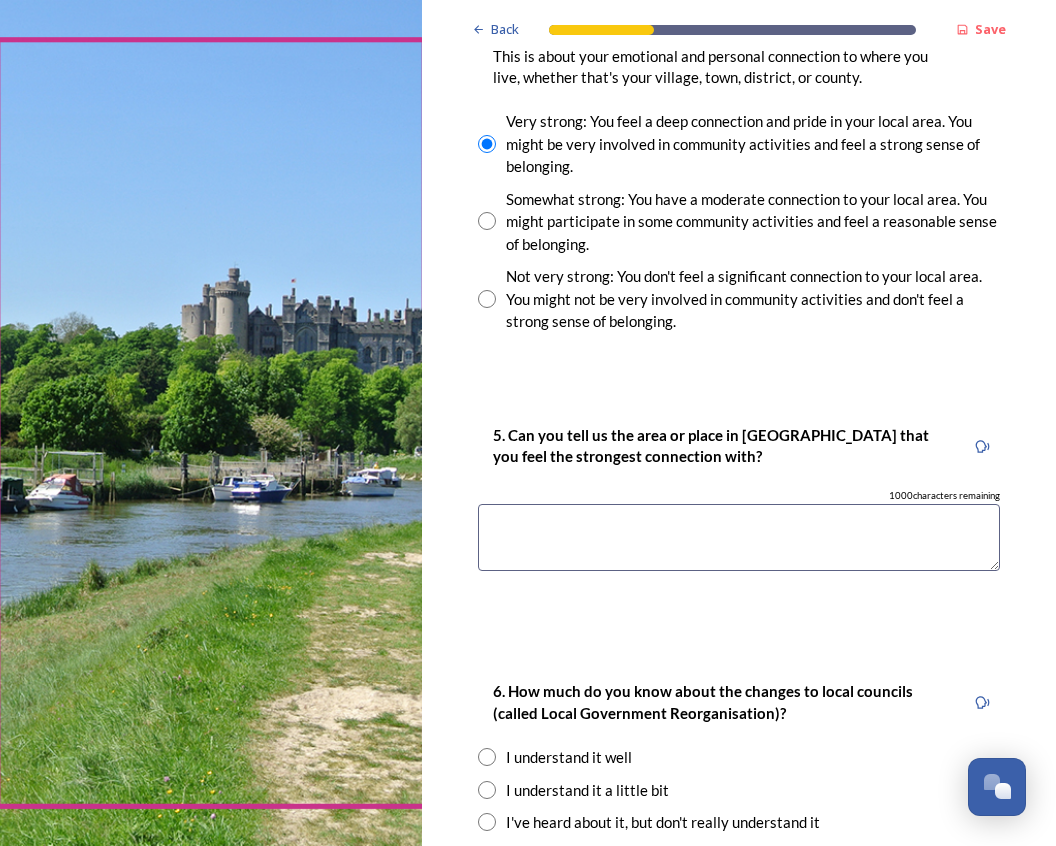 click at bounding box center (739, 537) 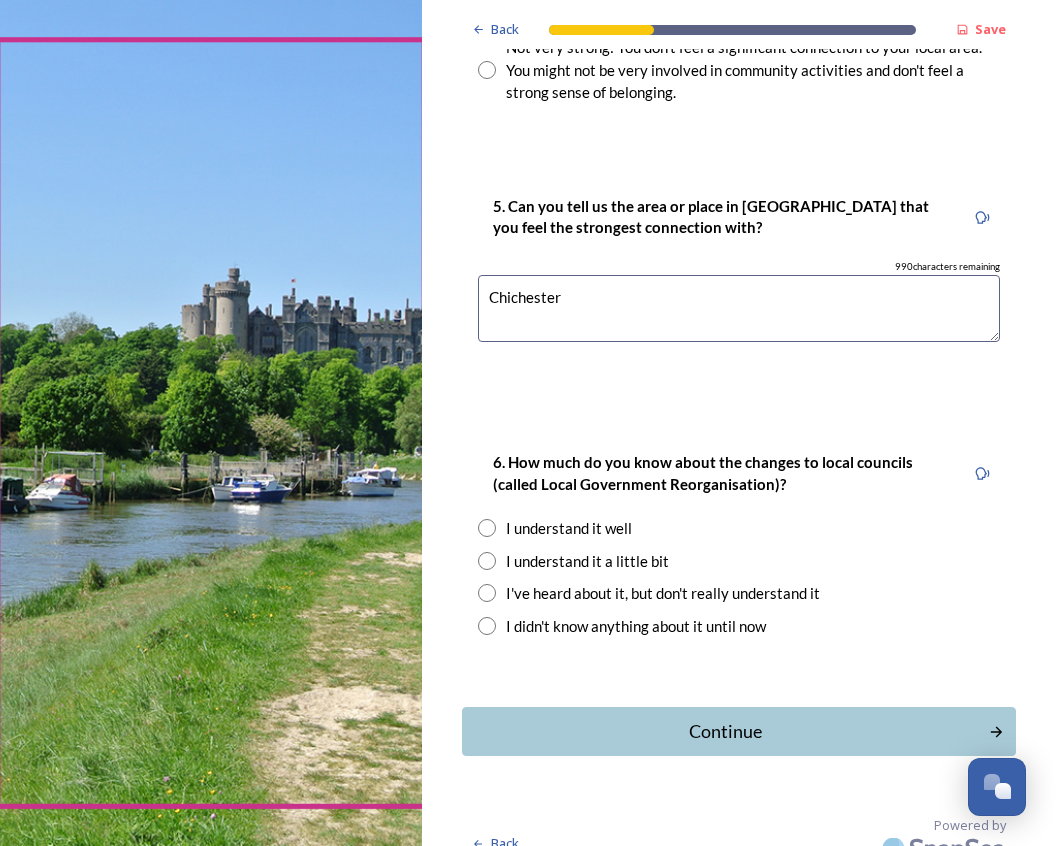 scroll, scrollTop: 1869, scrollLeft: 0, axis: vertical 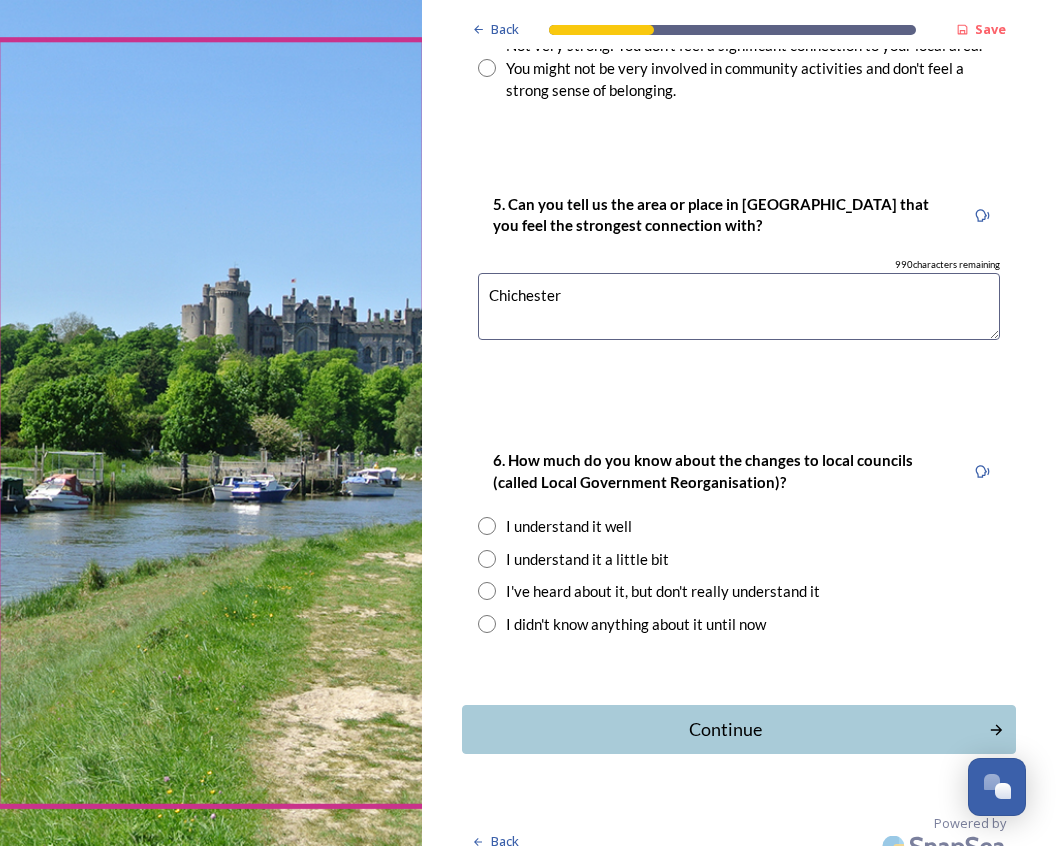 type on "Chichester" 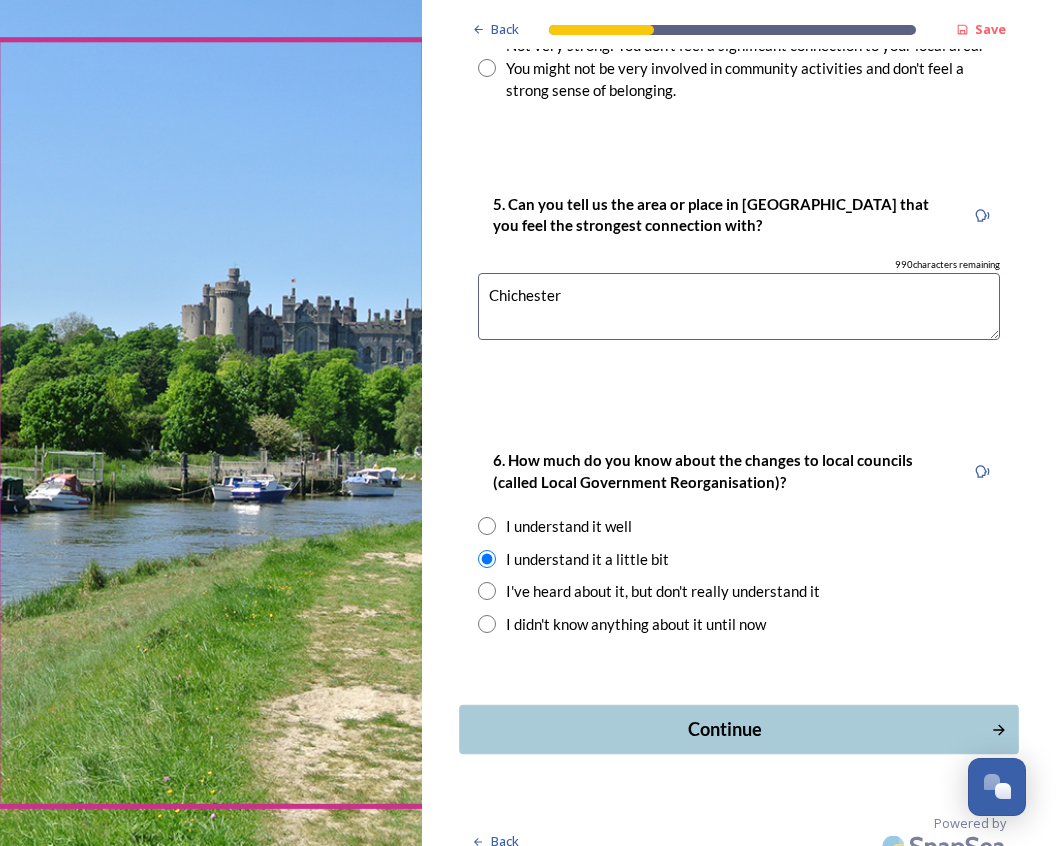 click on "Continue" at bounding box center [726, 729] 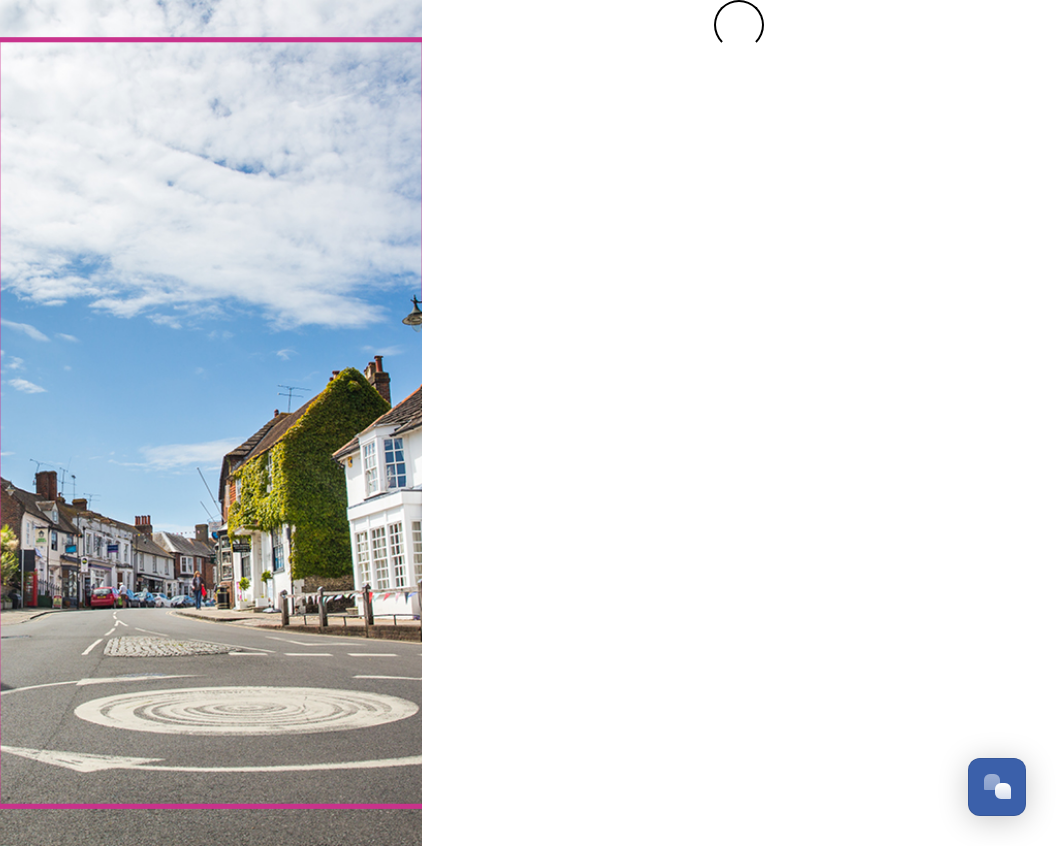scroll, scrollTop: 0, scrollLeft: 0, axis: both 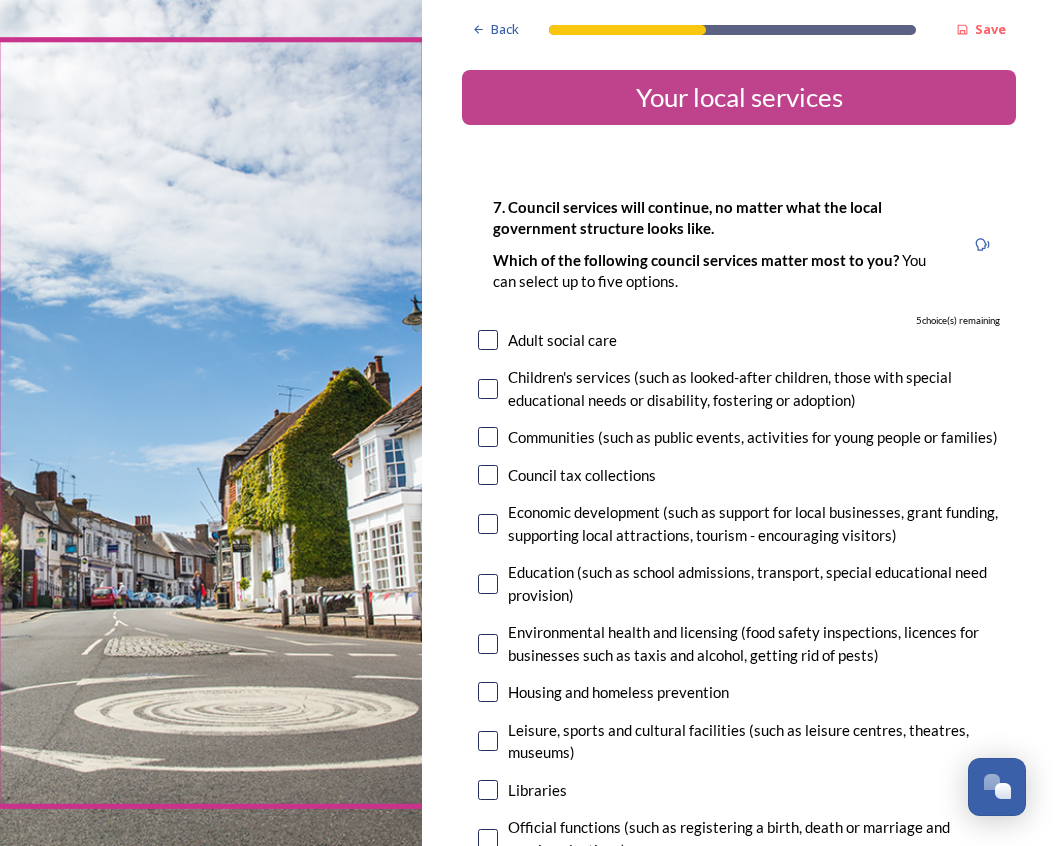 click at bounding box center (488, 340) 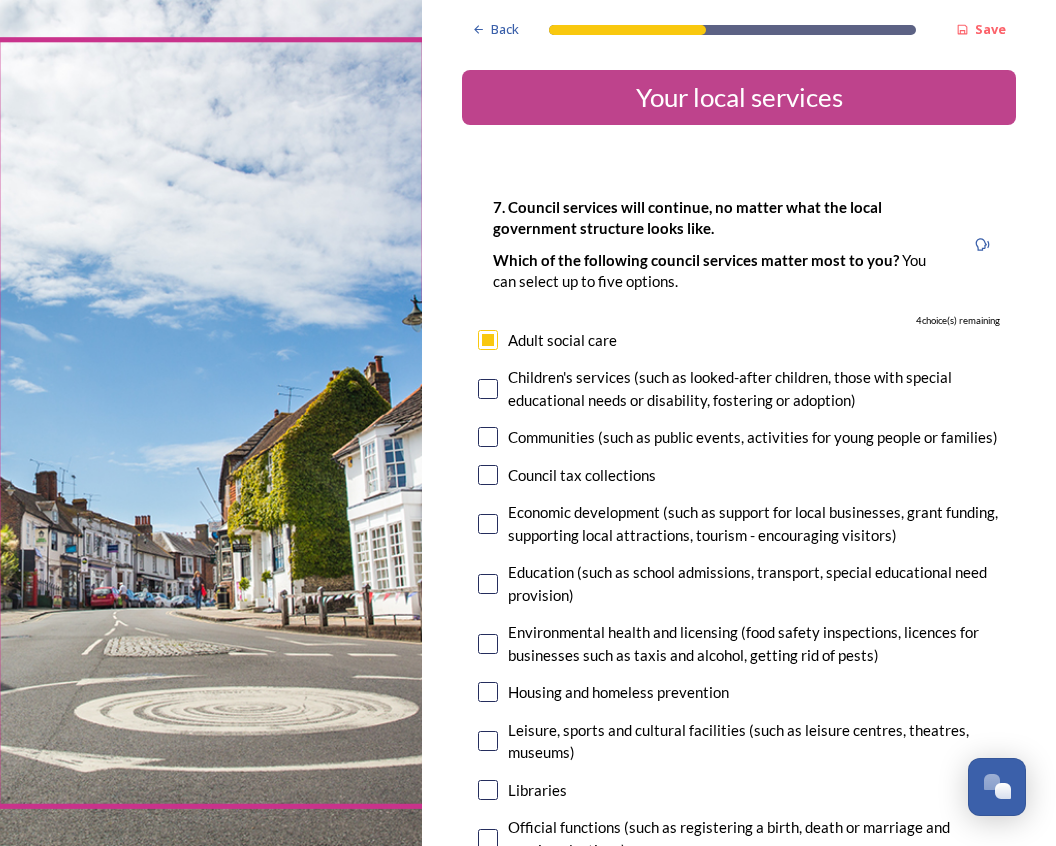 click at bounding box center (488, 389) 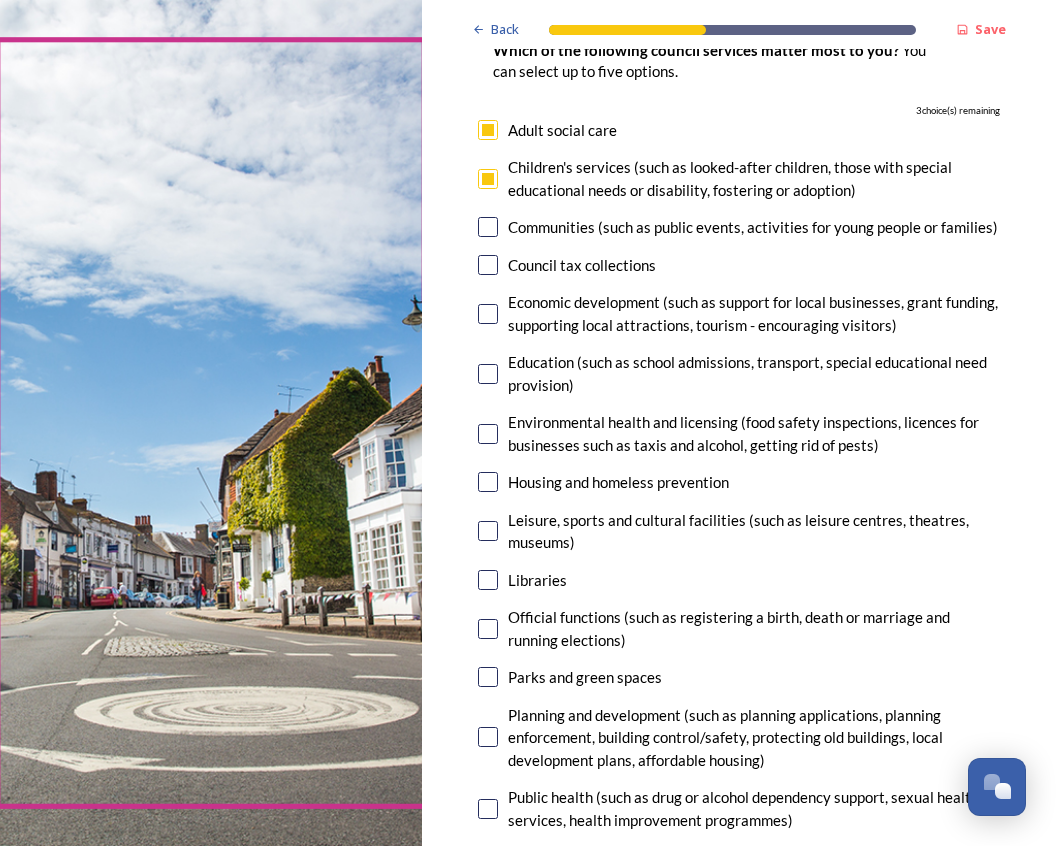 scroll, scrollTop: 252, scrollLeft: 0, axis: vertical 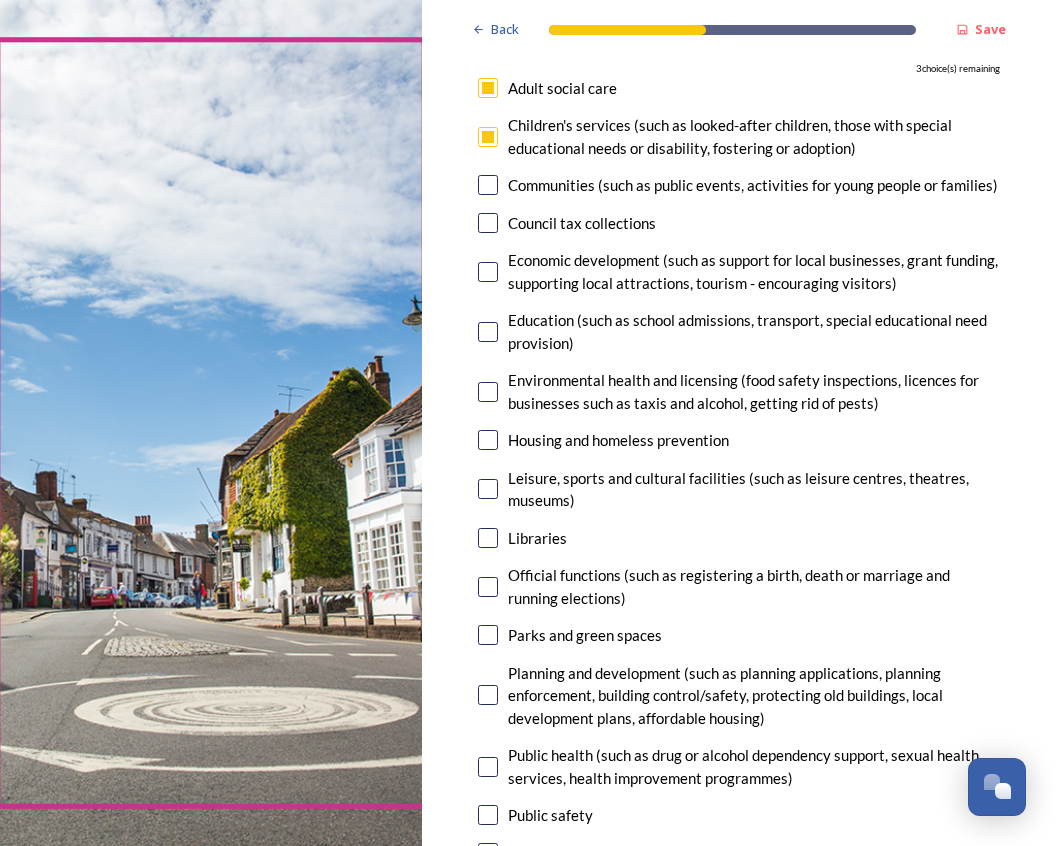 click at bounding box center [488, 392] 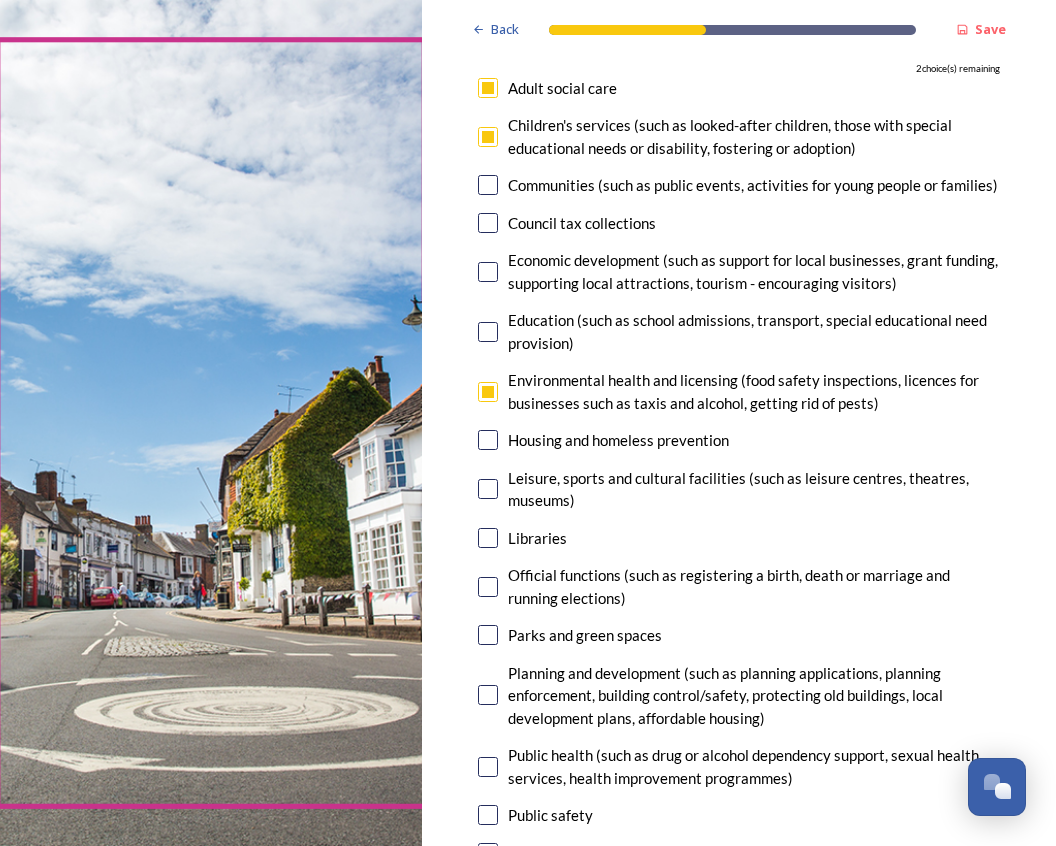 click at bounding box center (488, 489) 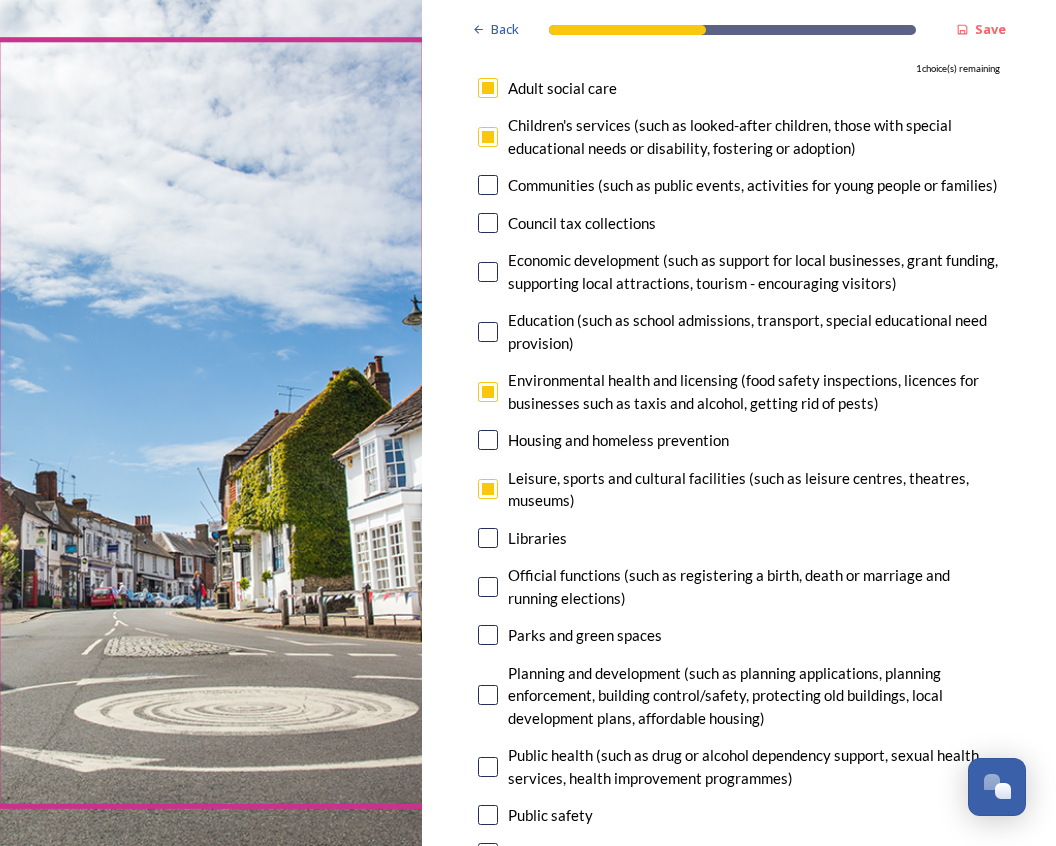scroll, scrollTop: 378, scrollLeft: 0, axis: vertical 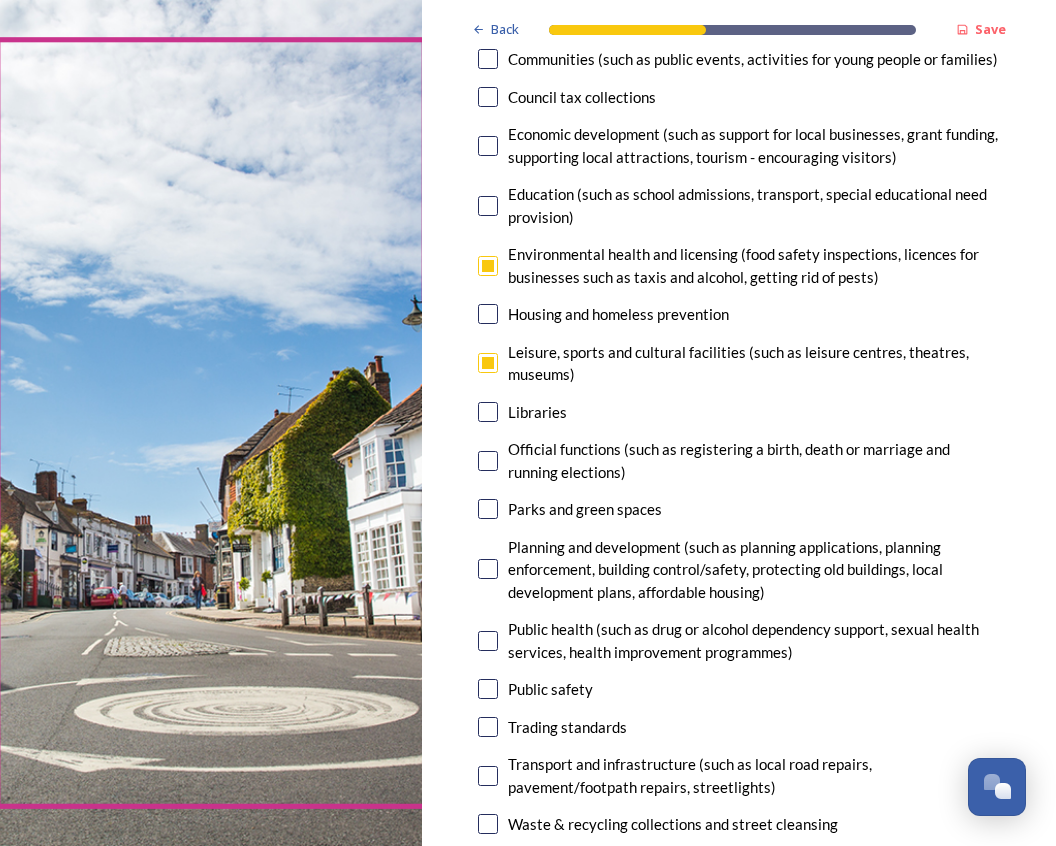 click at bounding box center [488, 509] 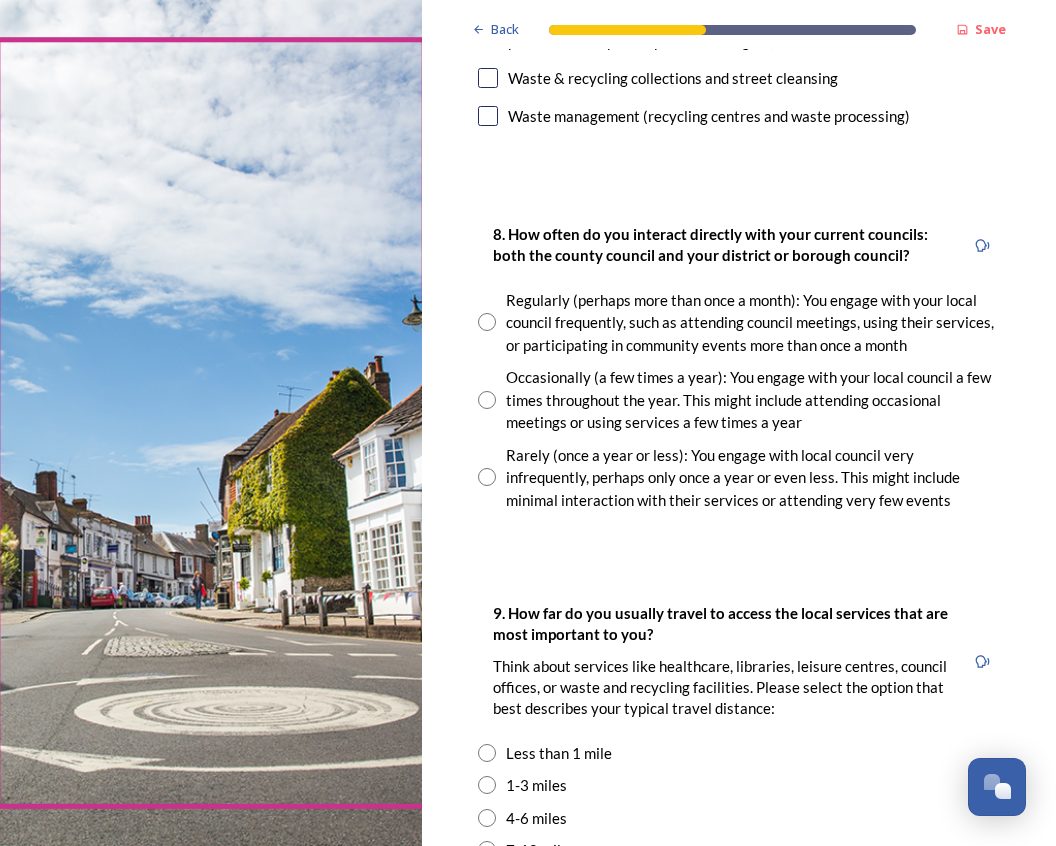 scroll, scrollTop: 1134, scrollLeft: 0, axis: vertical 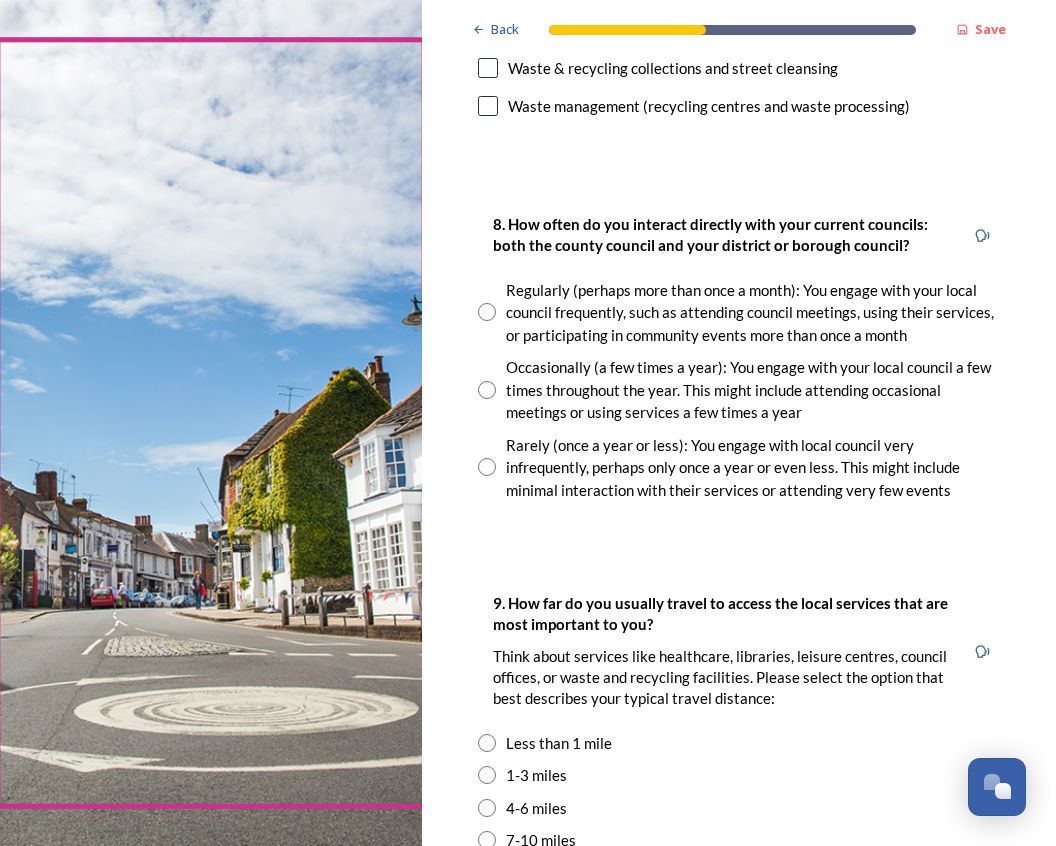 click at bounding box center [487, 390] 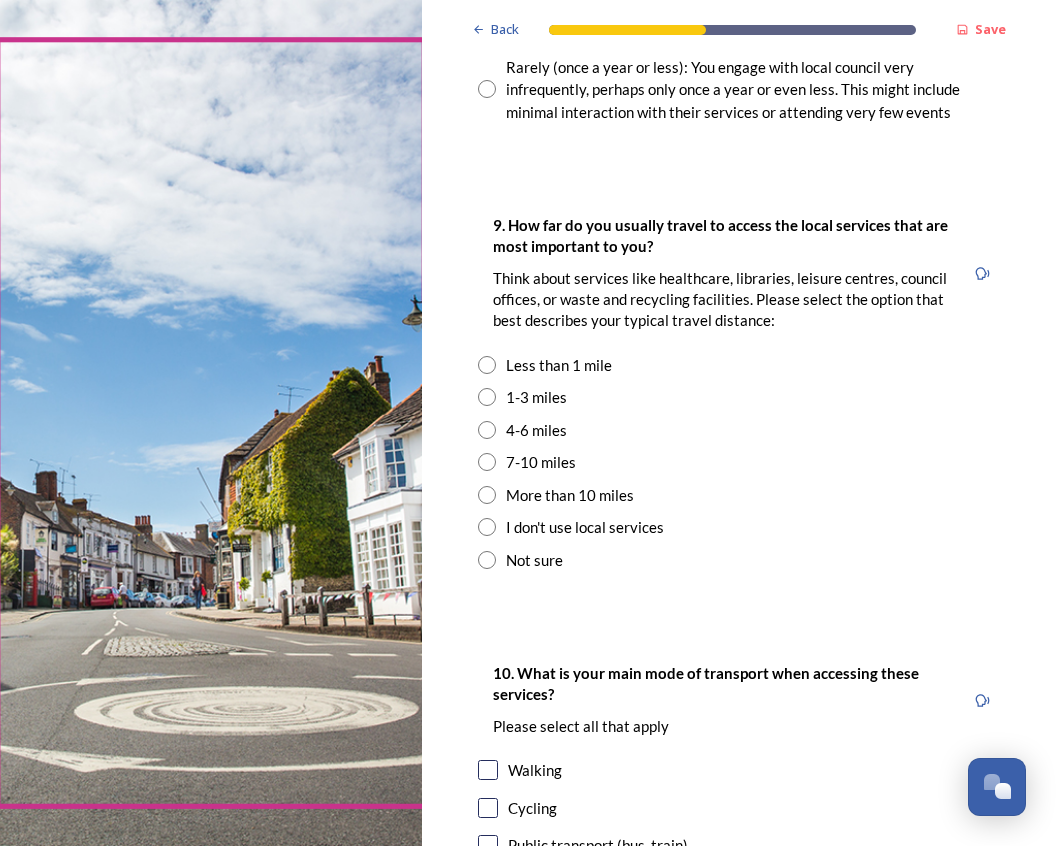 scroll, scrollTop: 1638, scrollLeft: 0, axis: vertical 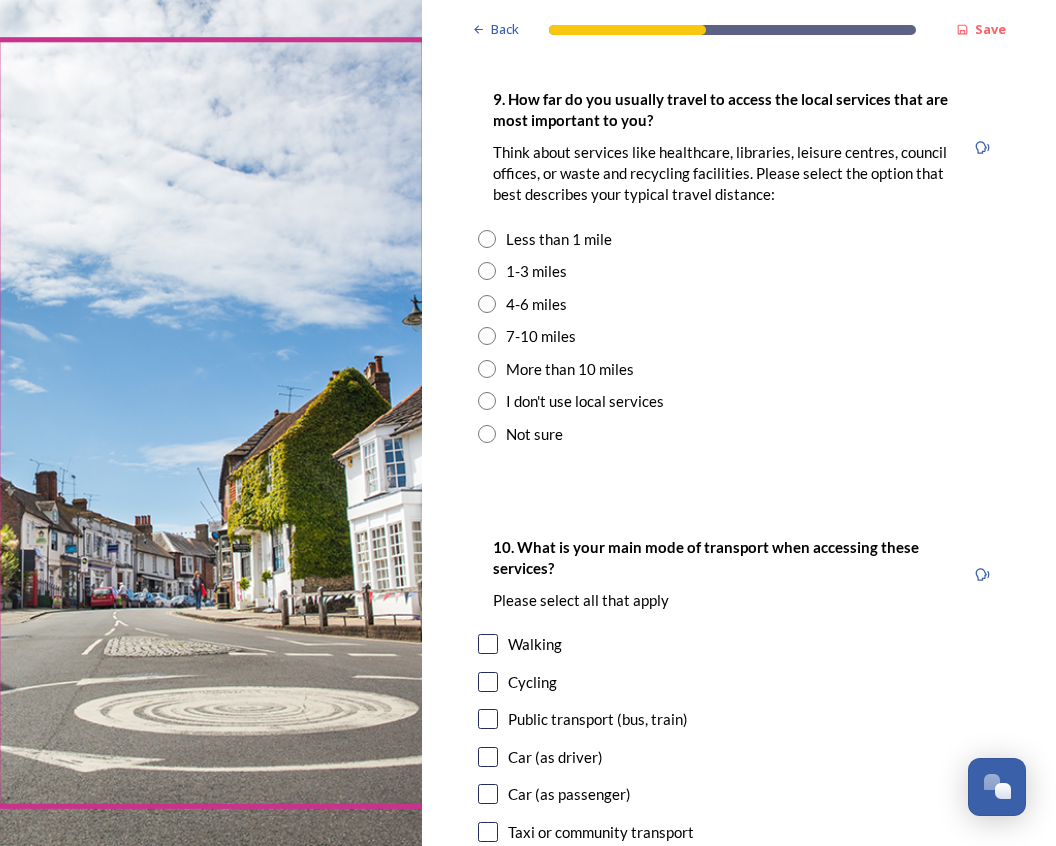 click at bounding box center [487, 239] 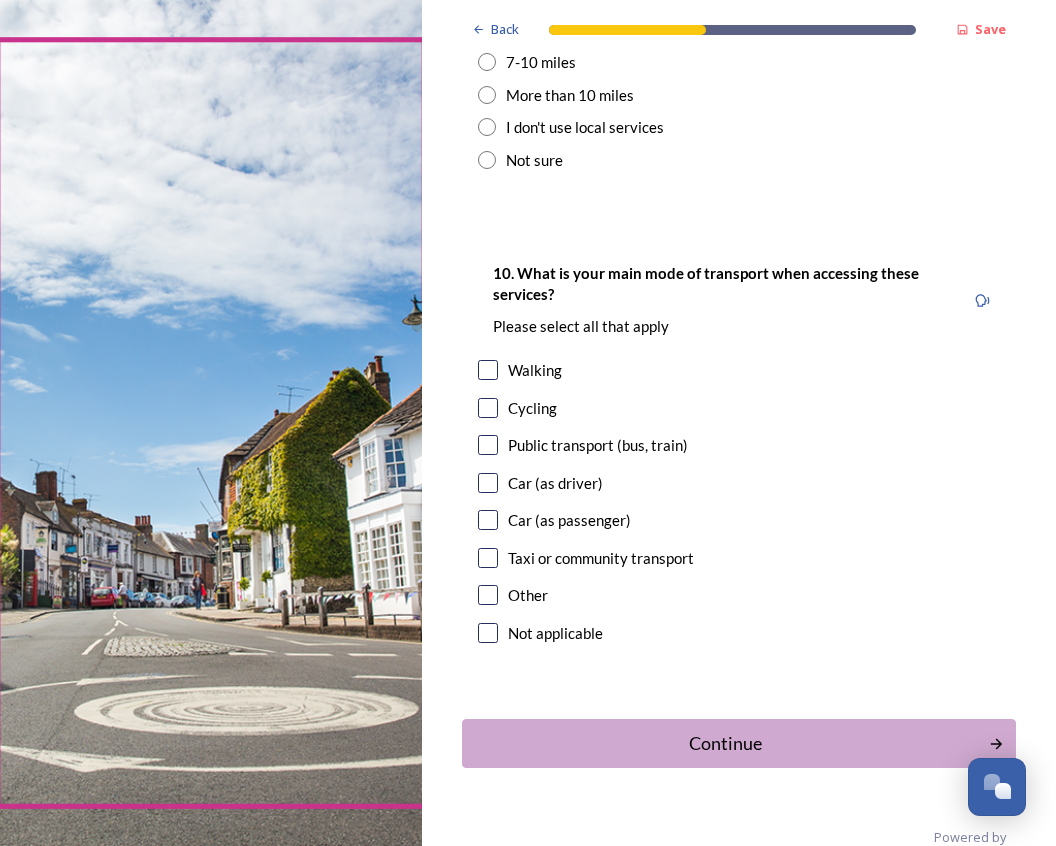 scroll, scrollTop: 1950, scrollLeft: 0, axis: vertical 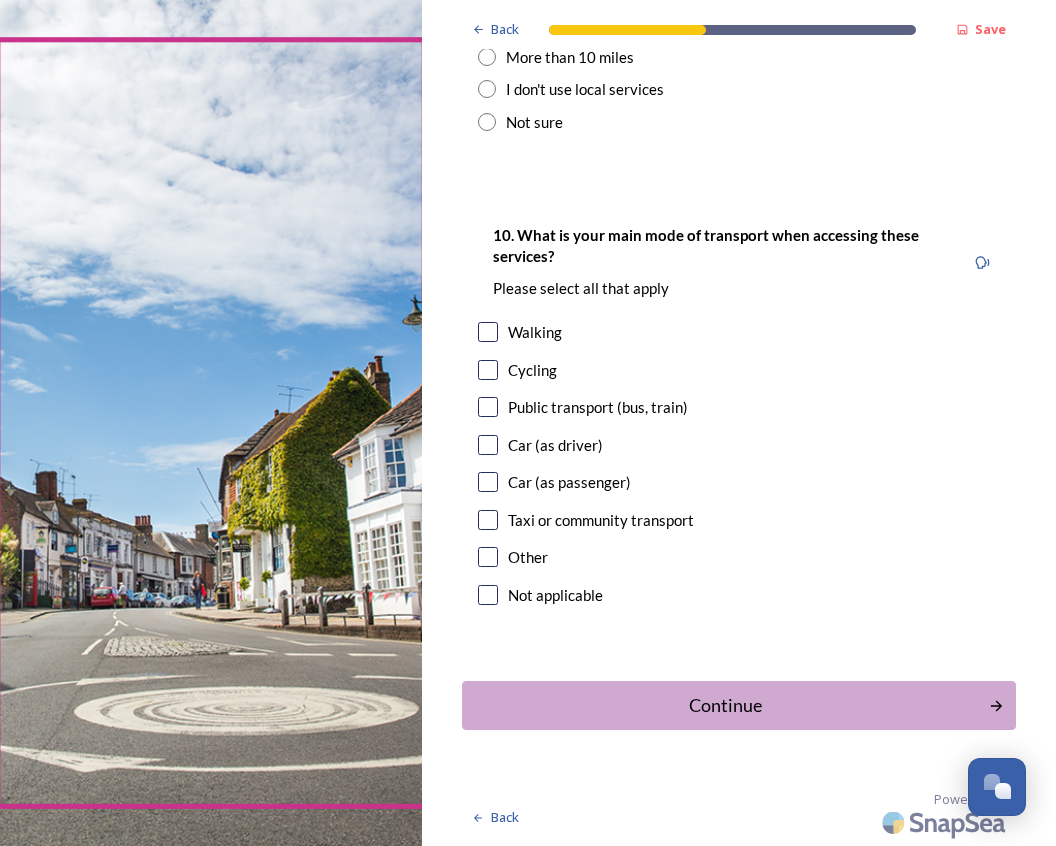 click at bounding box center [488, 557] 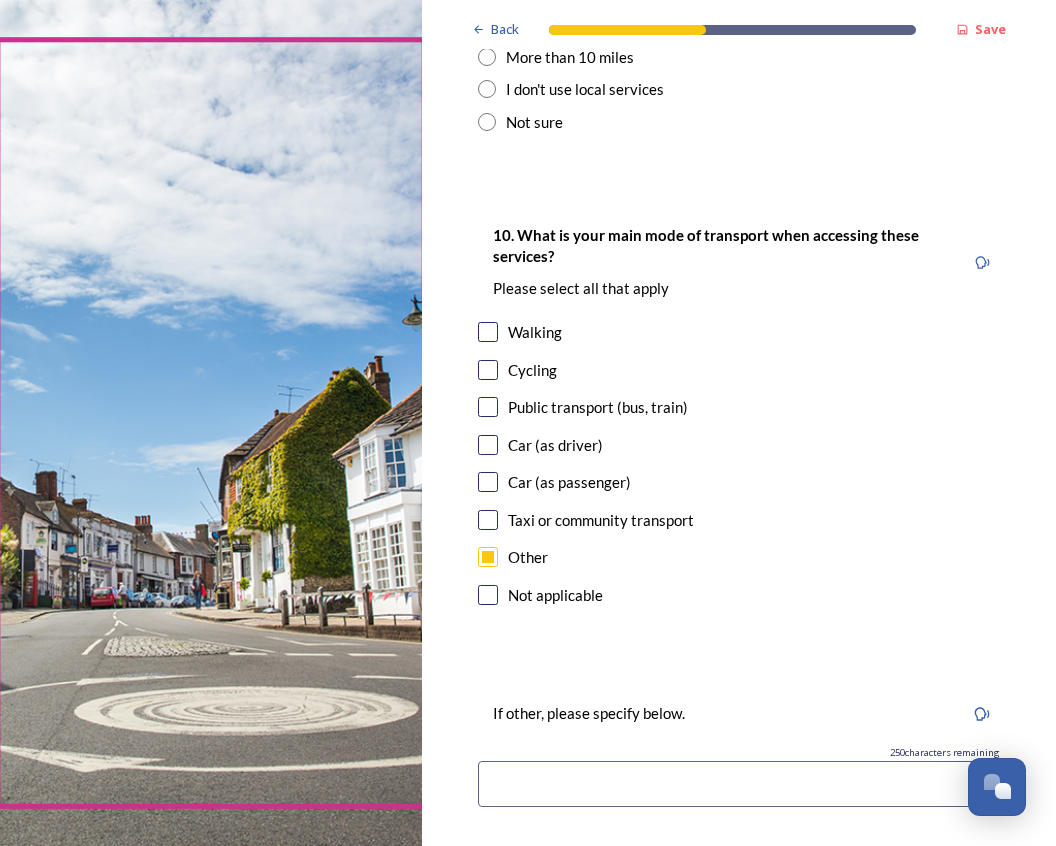 click at bounding box center (739, 784) 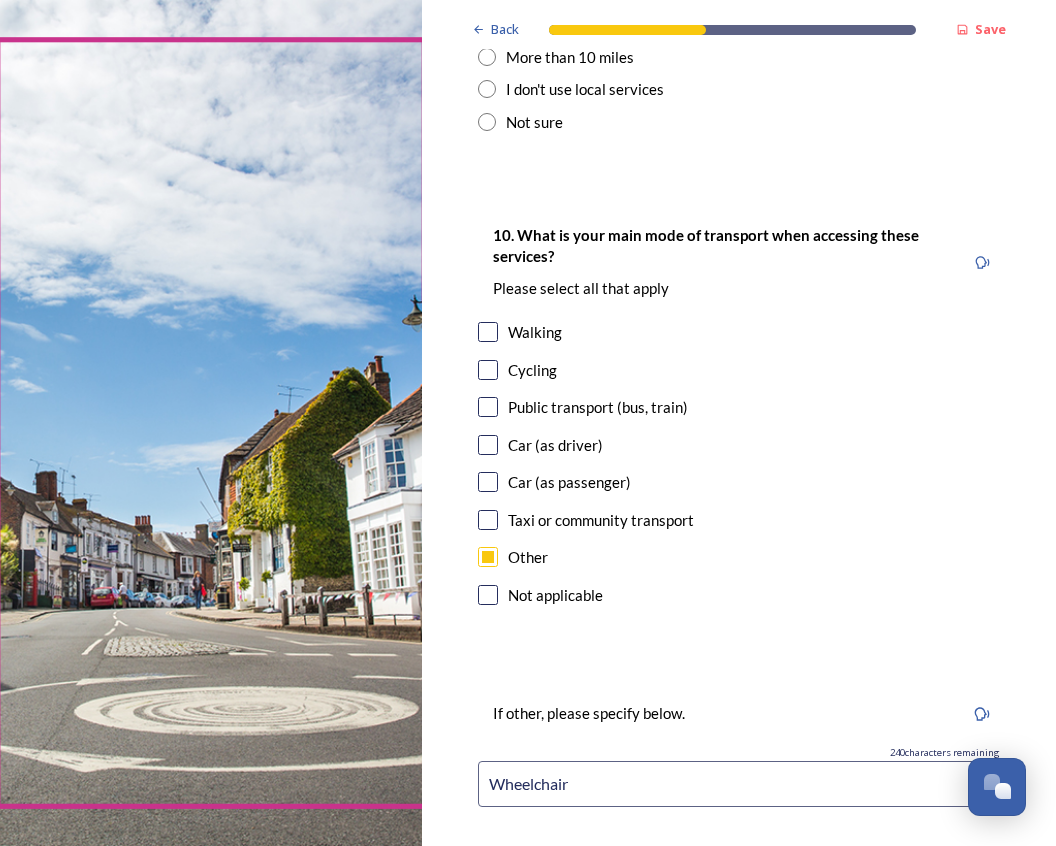 click on "Back Save Your local services 7. Council services will continue, no matter what the local government structure looks like.  ﻿﻿Which of the following council services matter most to you?  You can select up to five options. 0  choice(s) remaining Adult social care   Children's services (such as looked-after children, those with special educational needs or disability, fostering or adoption) Communities (such as public events, activities for young people or families) Council tax collections Economic development (such as support for local businesses, grant funding, supporting local attractions, tourism - encouraging visitors)  Education (such as school admissions, transport, special educational need provision)  Environmental health and licensing (food safety inspections, licences for businesses such as taxis and alcohol, getting rid of pests) Housing and homeless prevention Leisure, sports and cultural facilities (such as leisure centres, theatres, museums) Libraries Parks and green spaces Public safety 240" at bounding box center [739, -448] 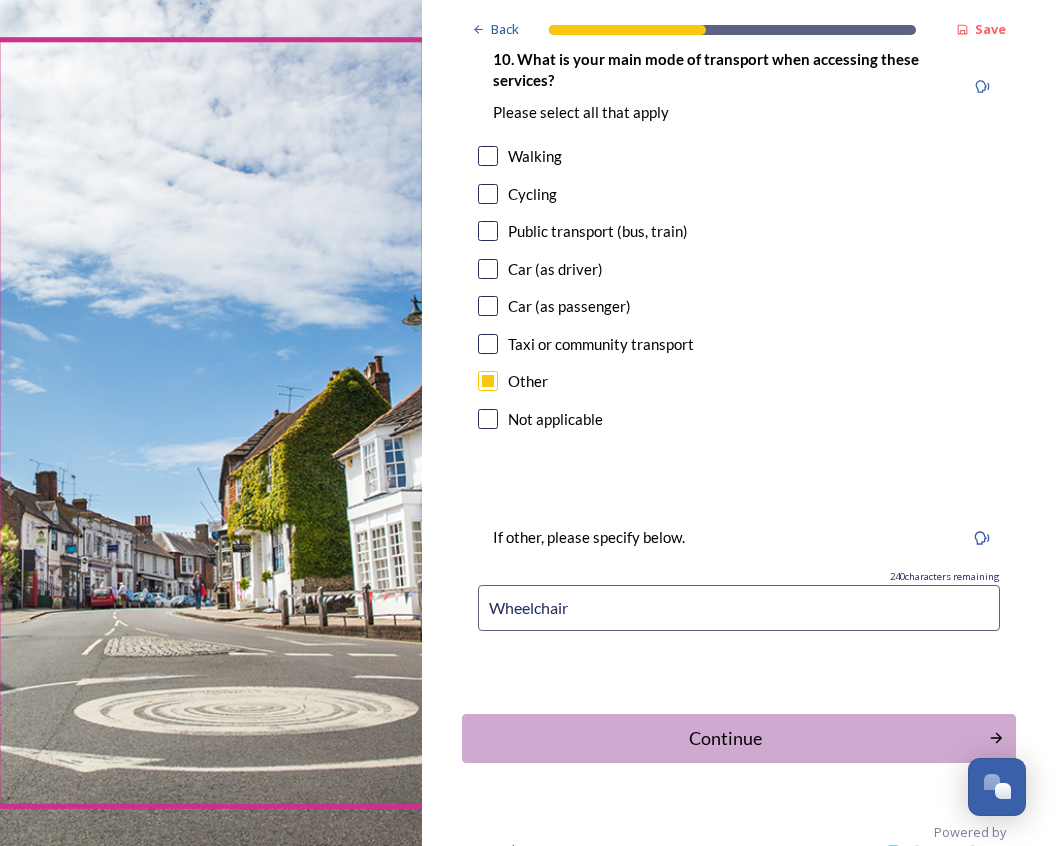 scroll, scrollTop: 2159, scrollLeft: 0, axis: vertical 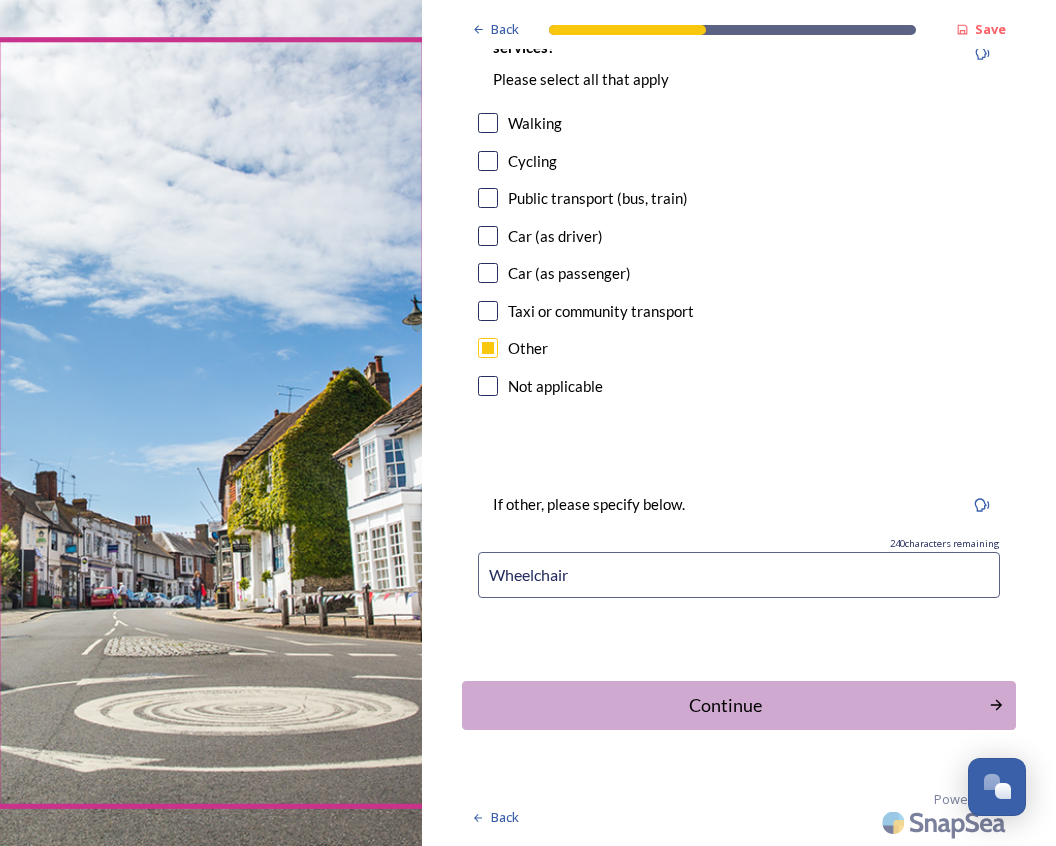 click on "Wheelchair" at bounding box center [739, 575] 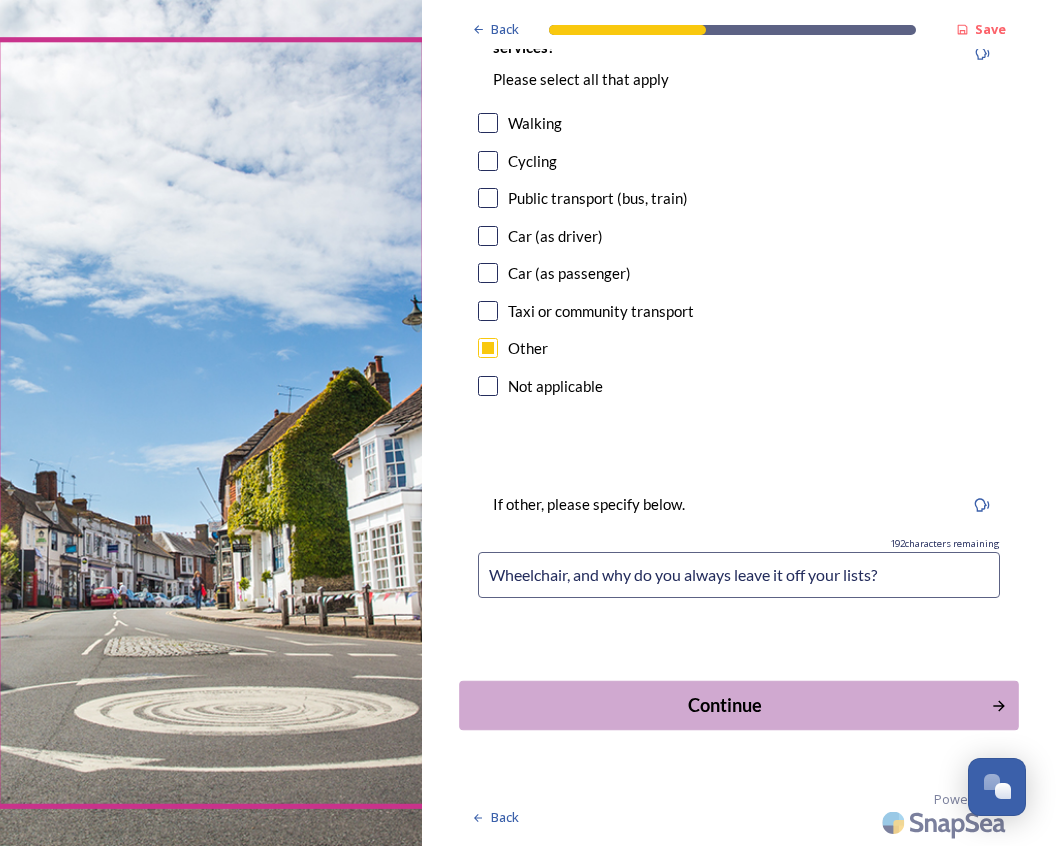 type on "Wheelchair, and why do you always leave it off your lists?" 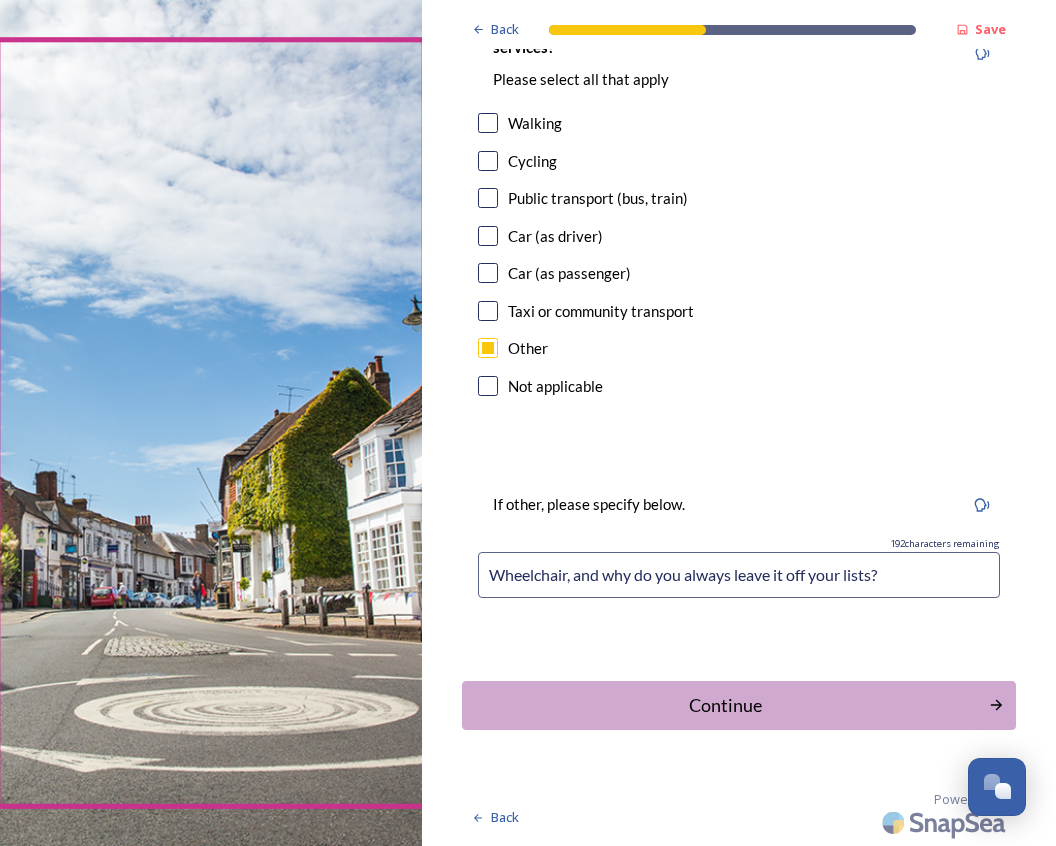 click on "Continue" at bounding box center (725, 705) 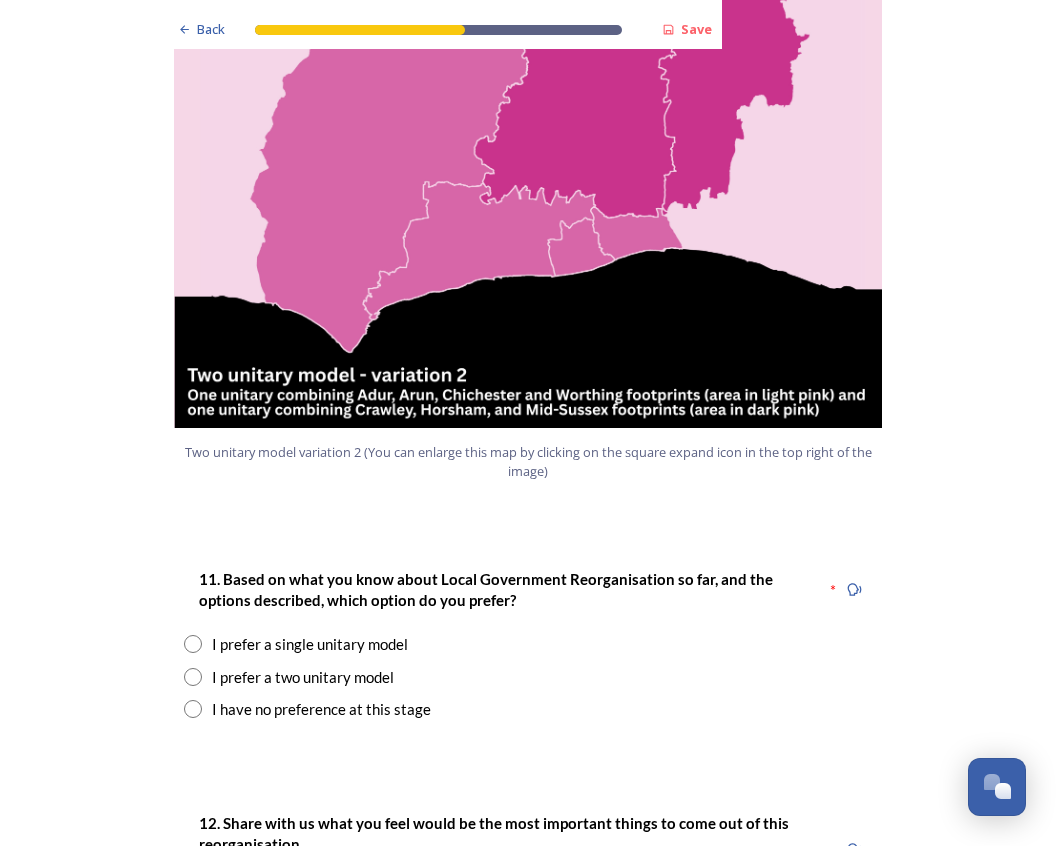 scroll, scrollTop: 2268, scrollLeft: 0, axis: vertical 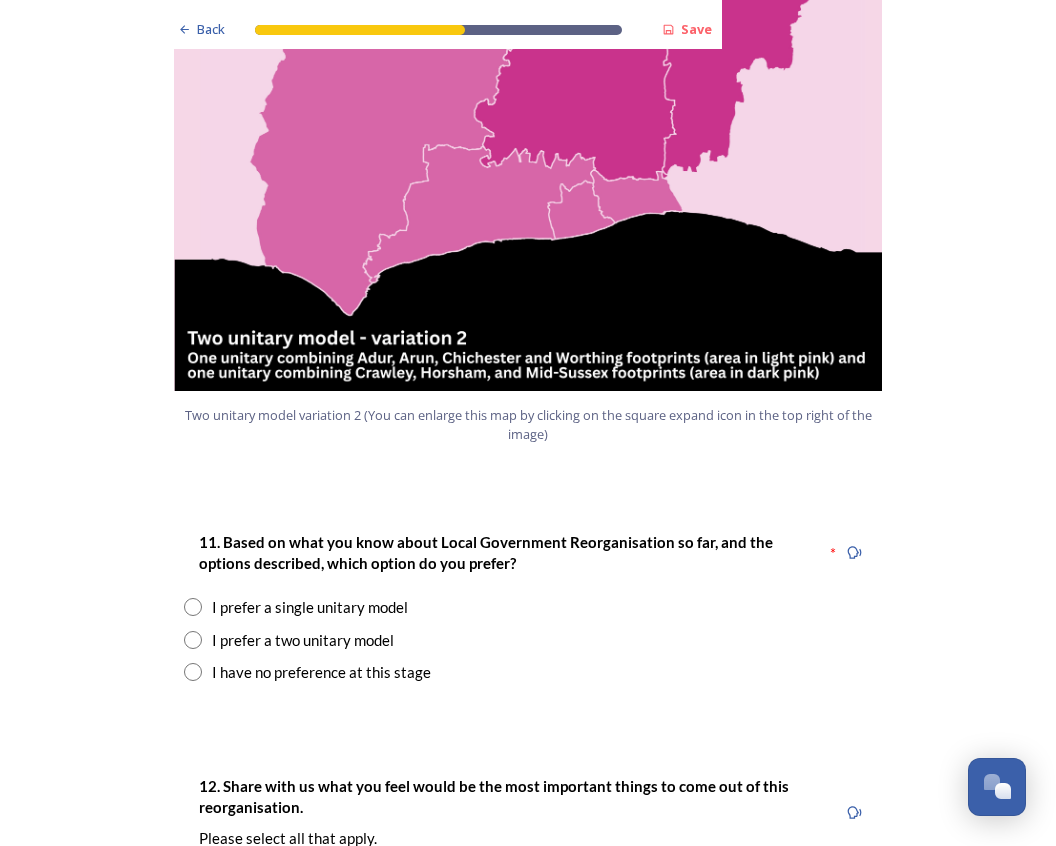 click at bounding box center (193, 640) 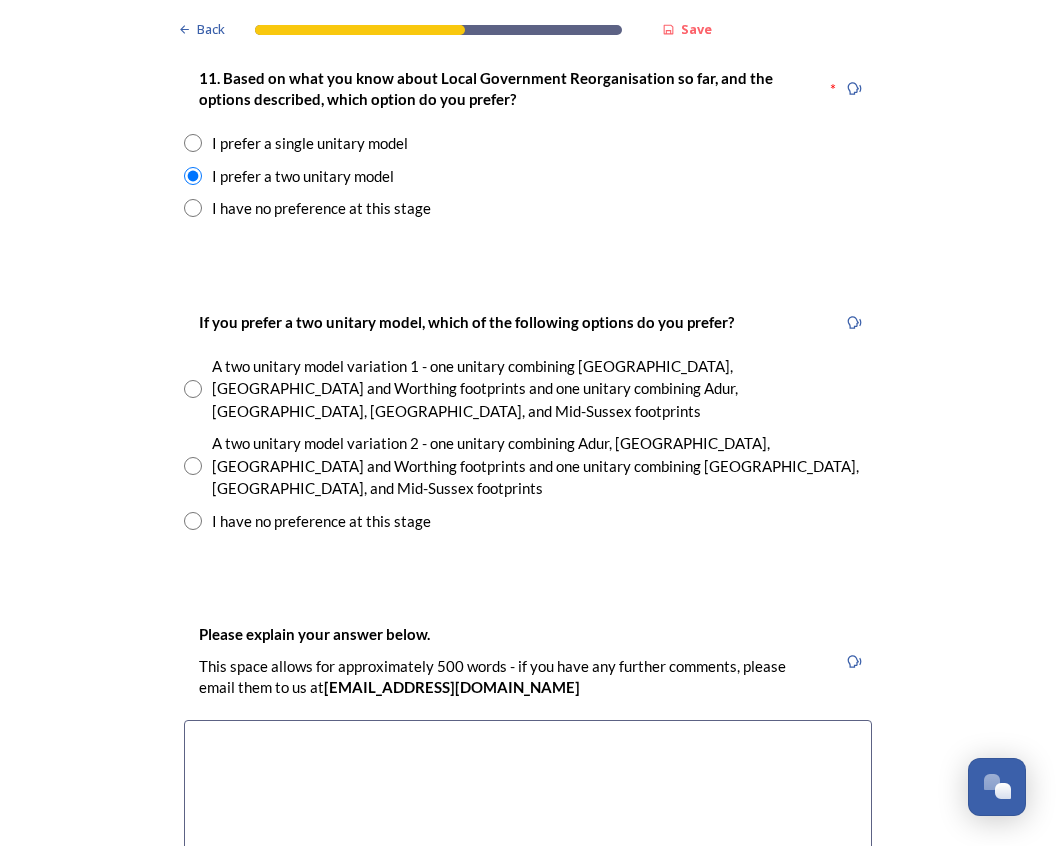 scroll, scrollTop: 2772, scrollLeft: 0, axis: vertical 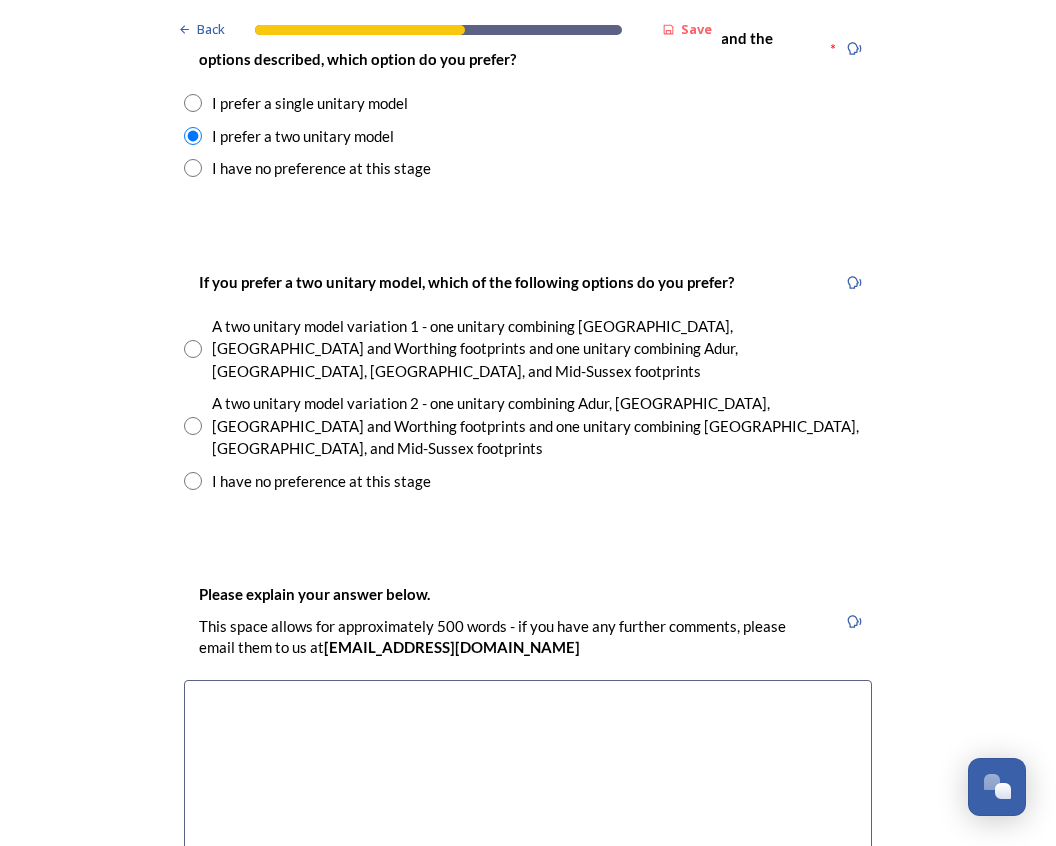 click at bounding box center (193, 349) 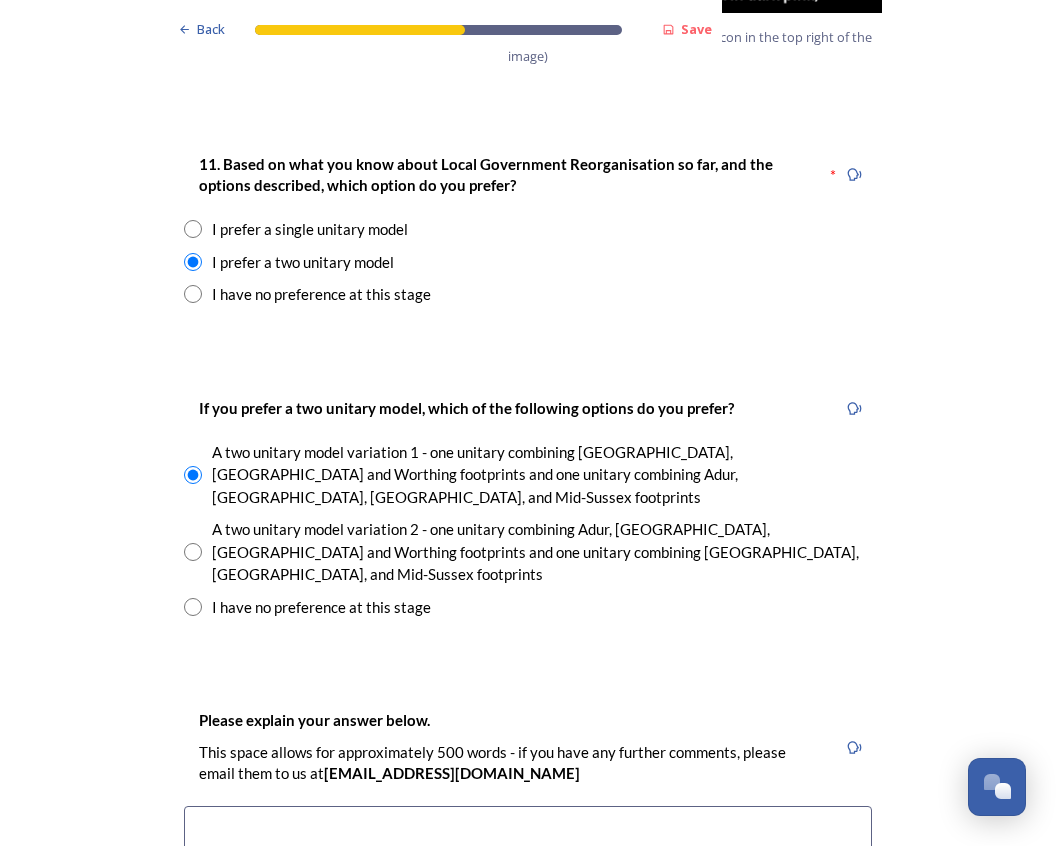 scroll, scrollTop: 2898, scrollLeft: 0, axis: vertical 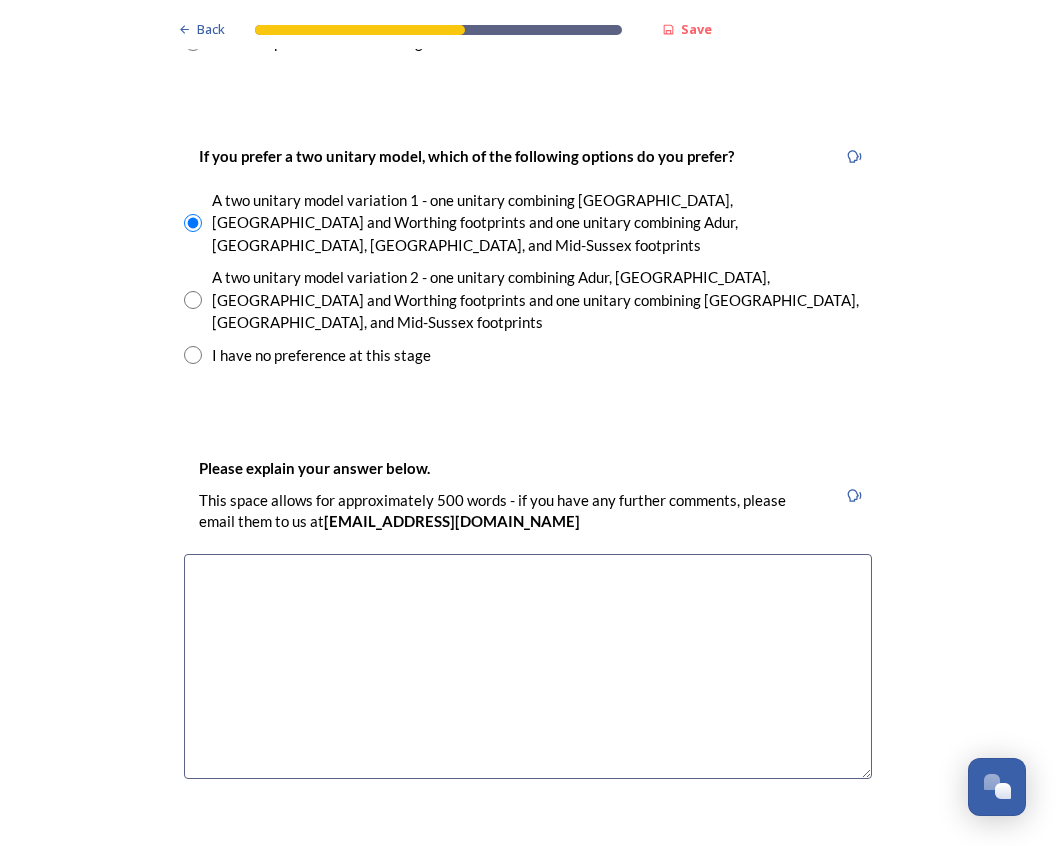 click at bounding box center [528, 666] 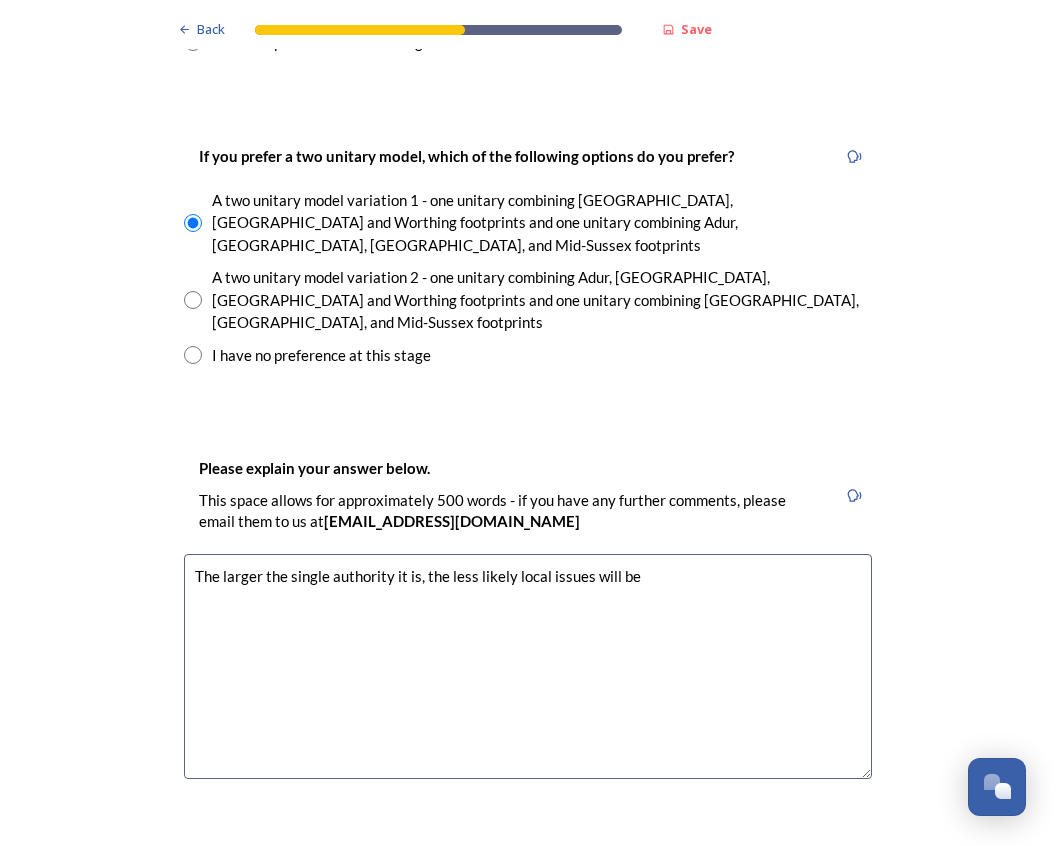 click on "The larger the single authority it is, the less likely local issues will be" at bounding box center (528, 666) 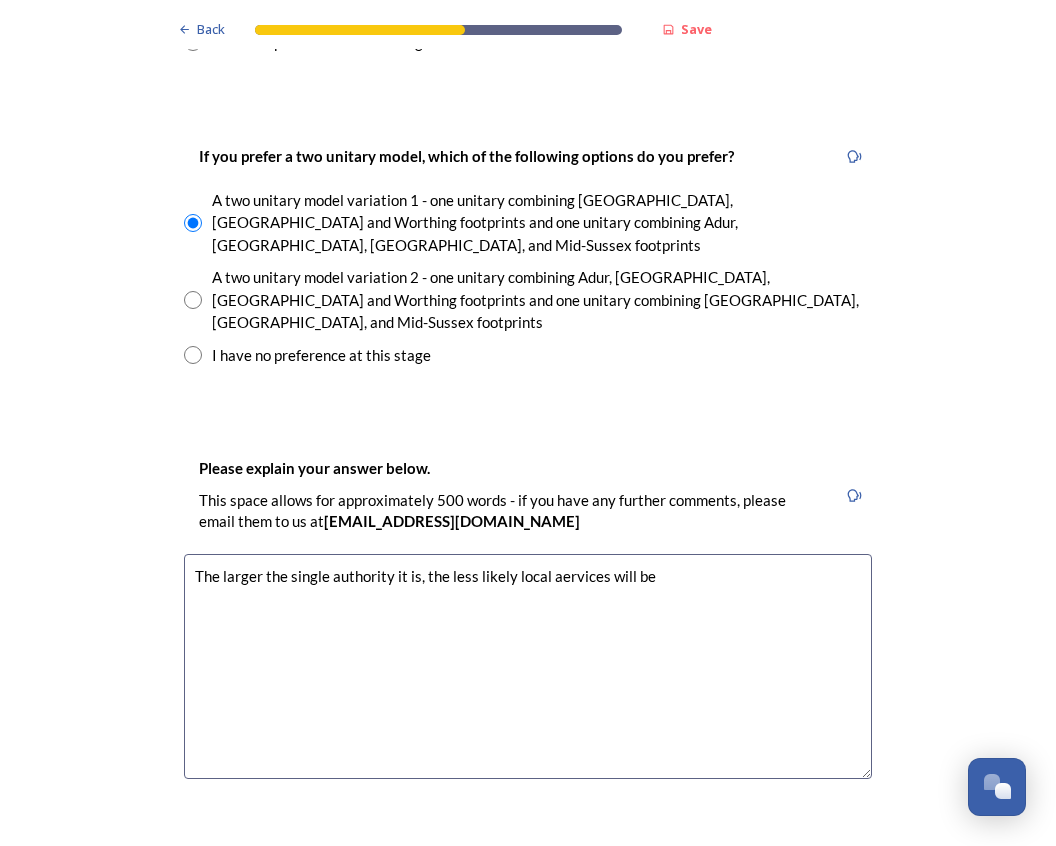click on "The larger the single authority it is, the less likely local aervices will be" at bounding box center (528, 666) 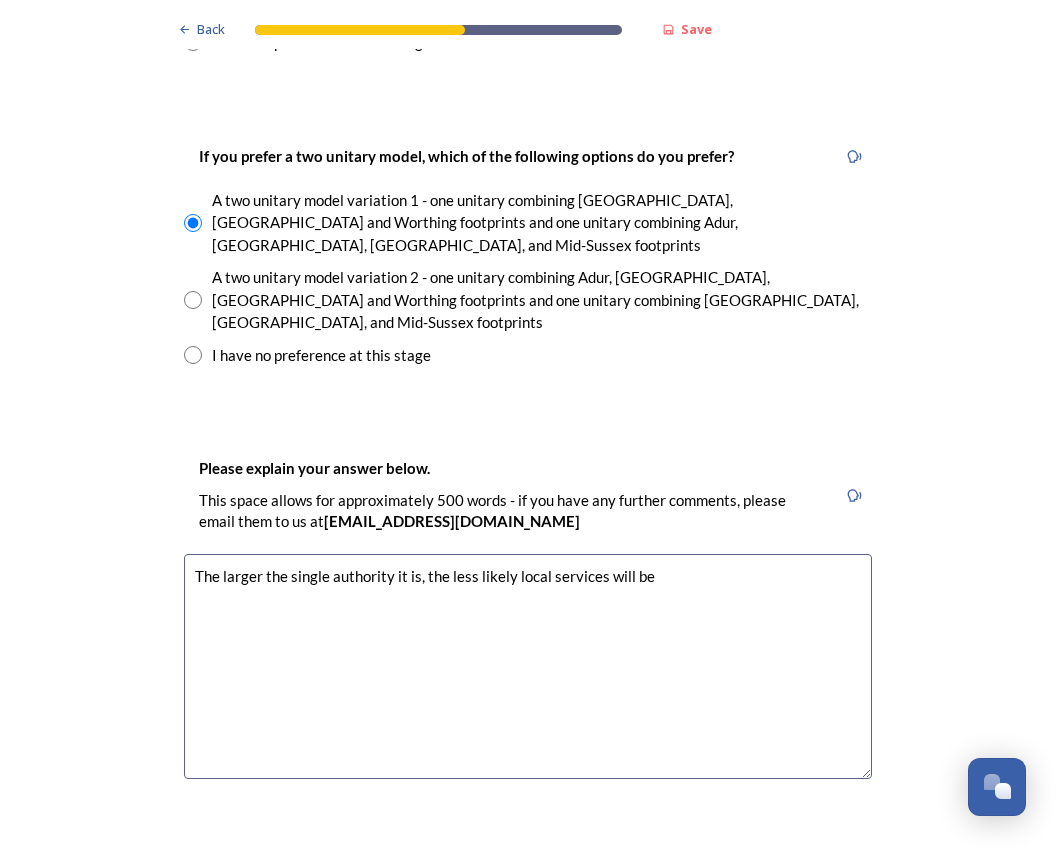 click on "The larger the single authority it is, the less likely local services will be" at bounding box center (528, 666) 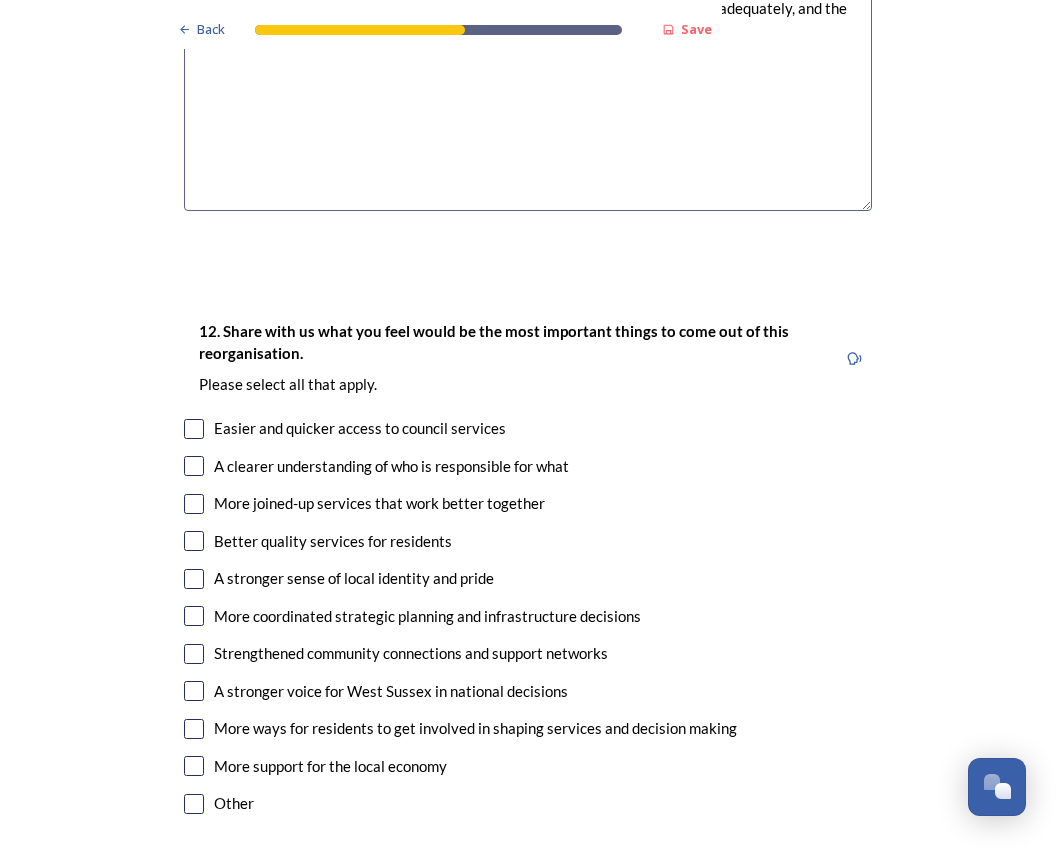 scroll, scrollTop: 3528, scrollLeft: 0, axis: vertical 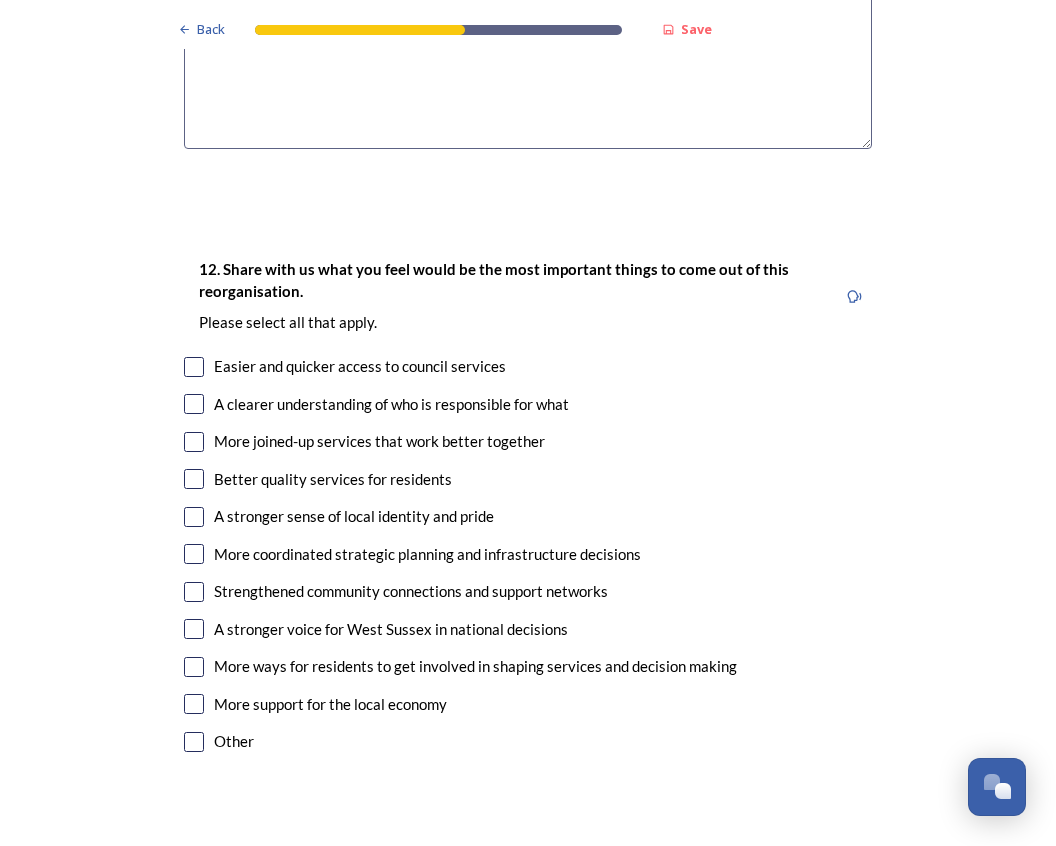 type on "The larger the single authority it is, the less likely local services will be provided adequately, and the less democratic the system will be." 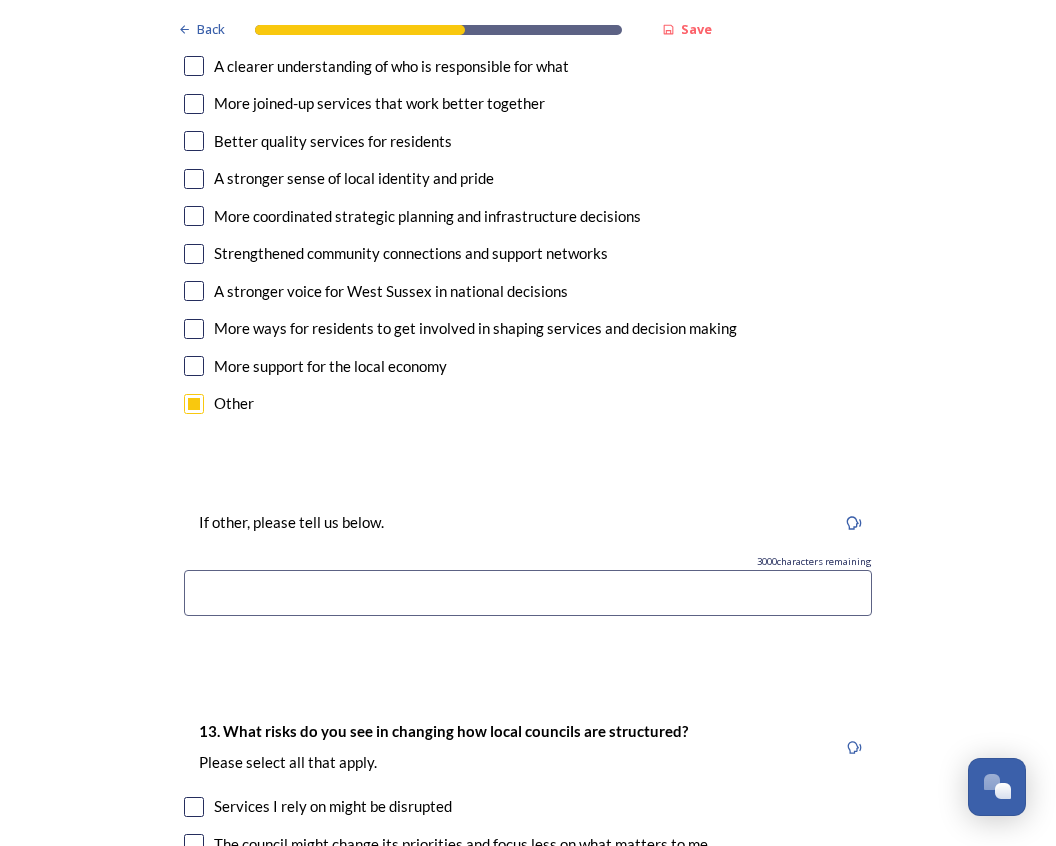 scroll, scrollTop: 4032, scrollLeft: 0, axis: vertical 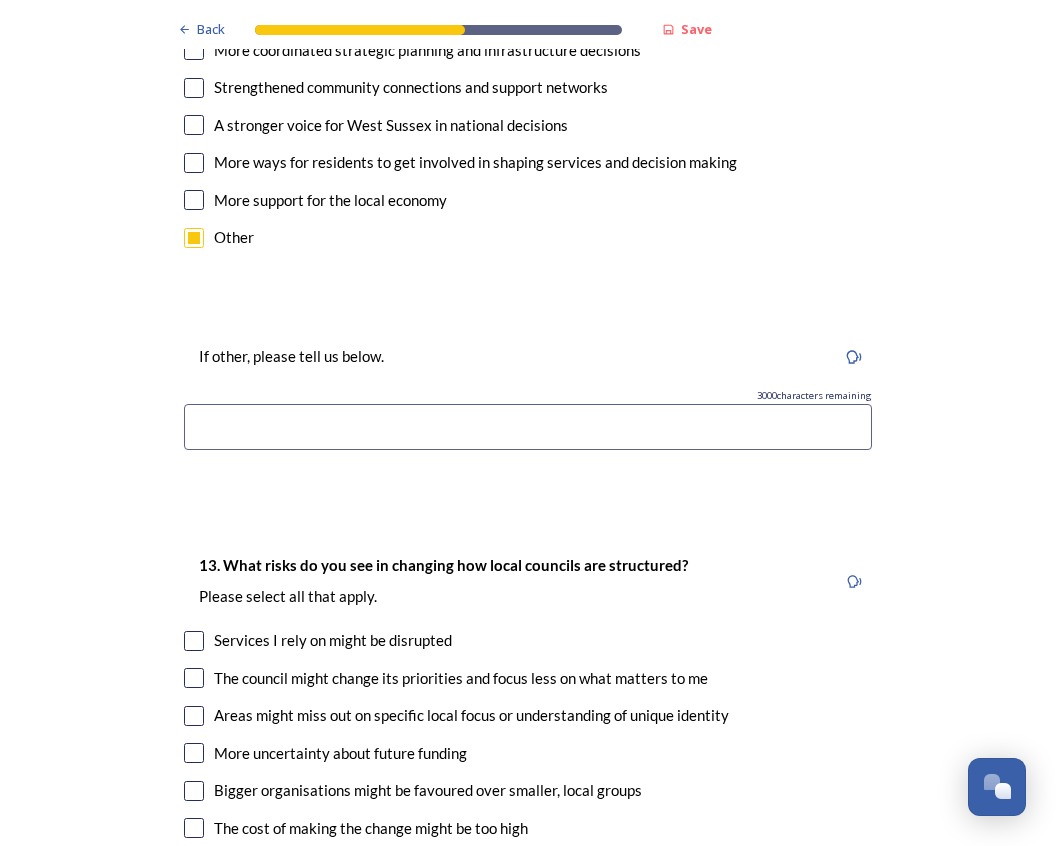 click at bounding box center (528, 427) 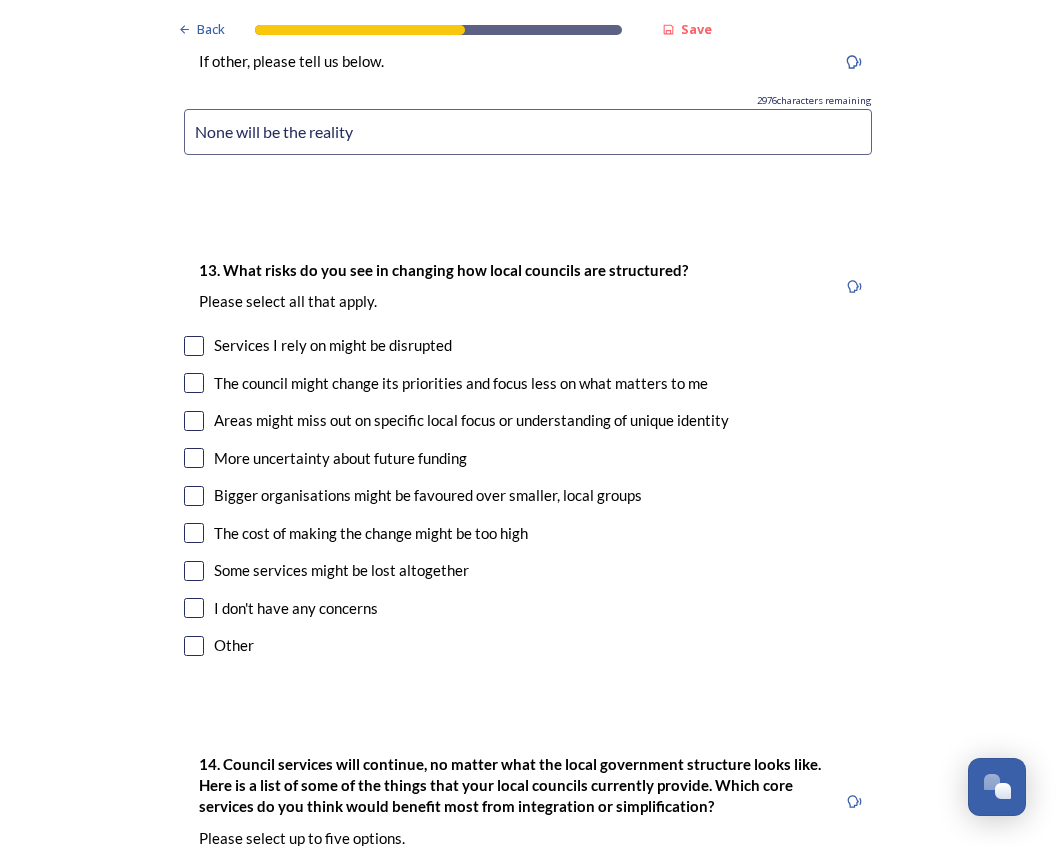 scroll, scrollTop: 4284, scrollLeft: 0, axis: vertical 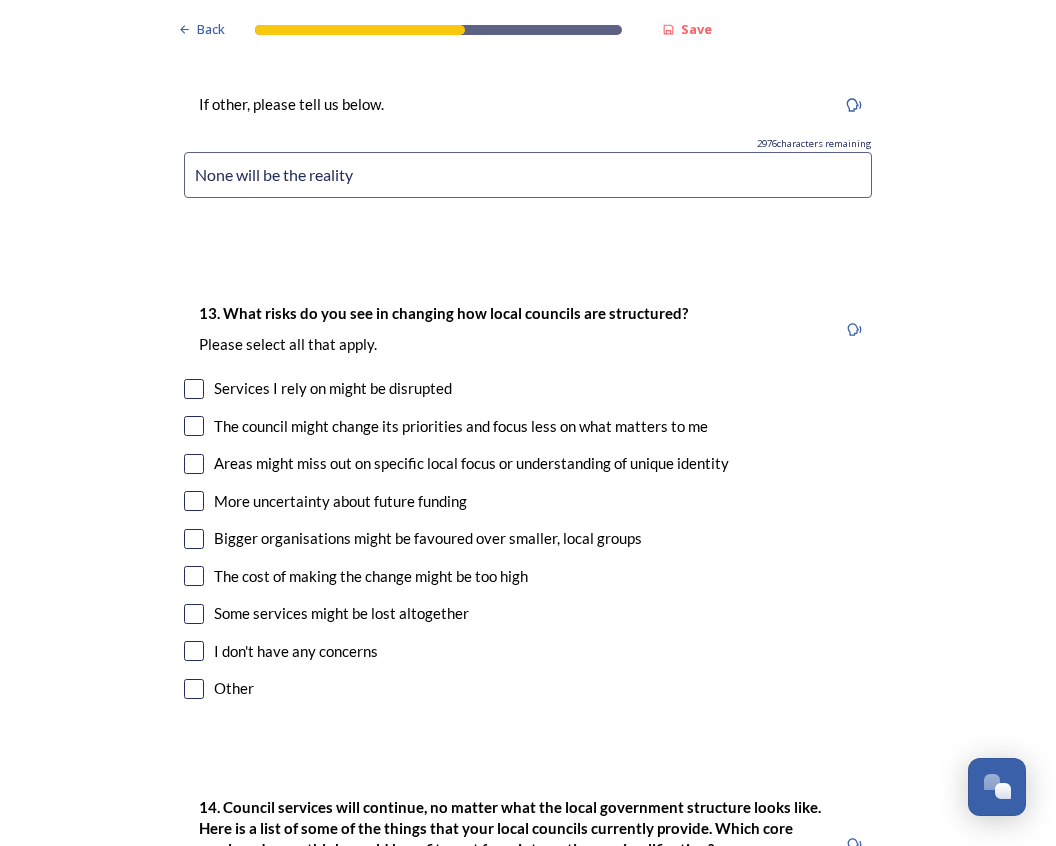 type on "None will be the reality" 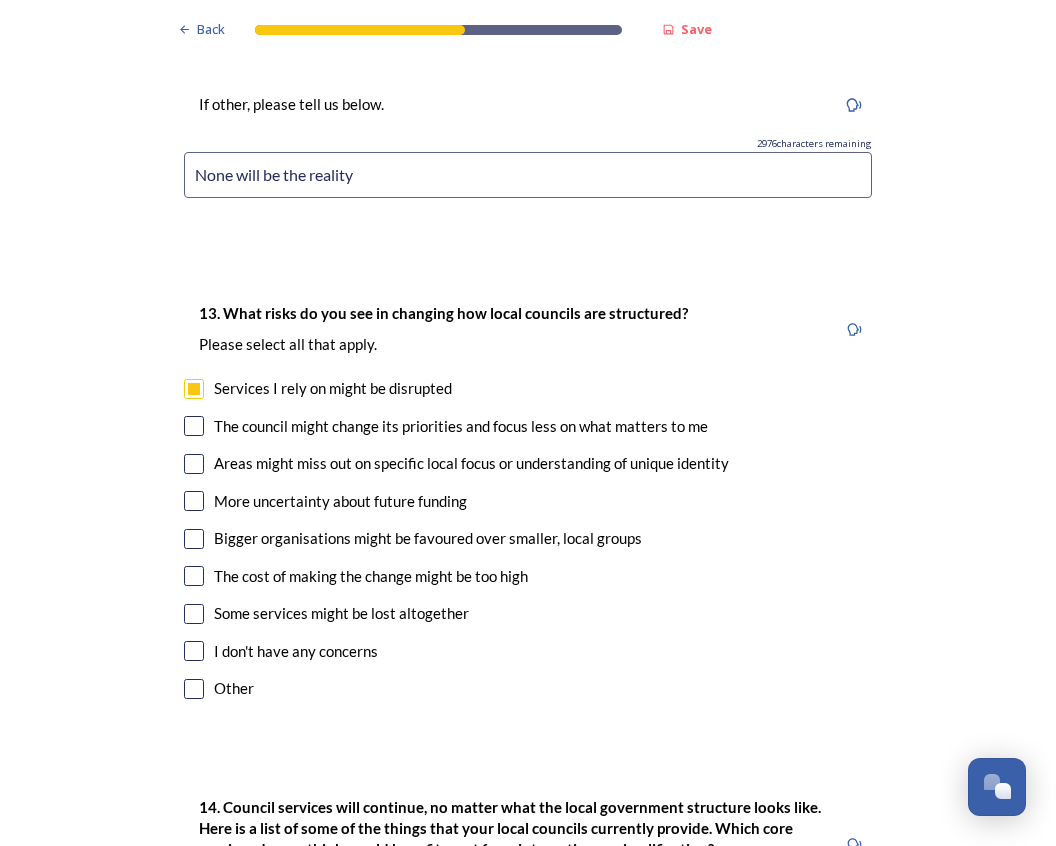 click at bounding box center (194, 426) 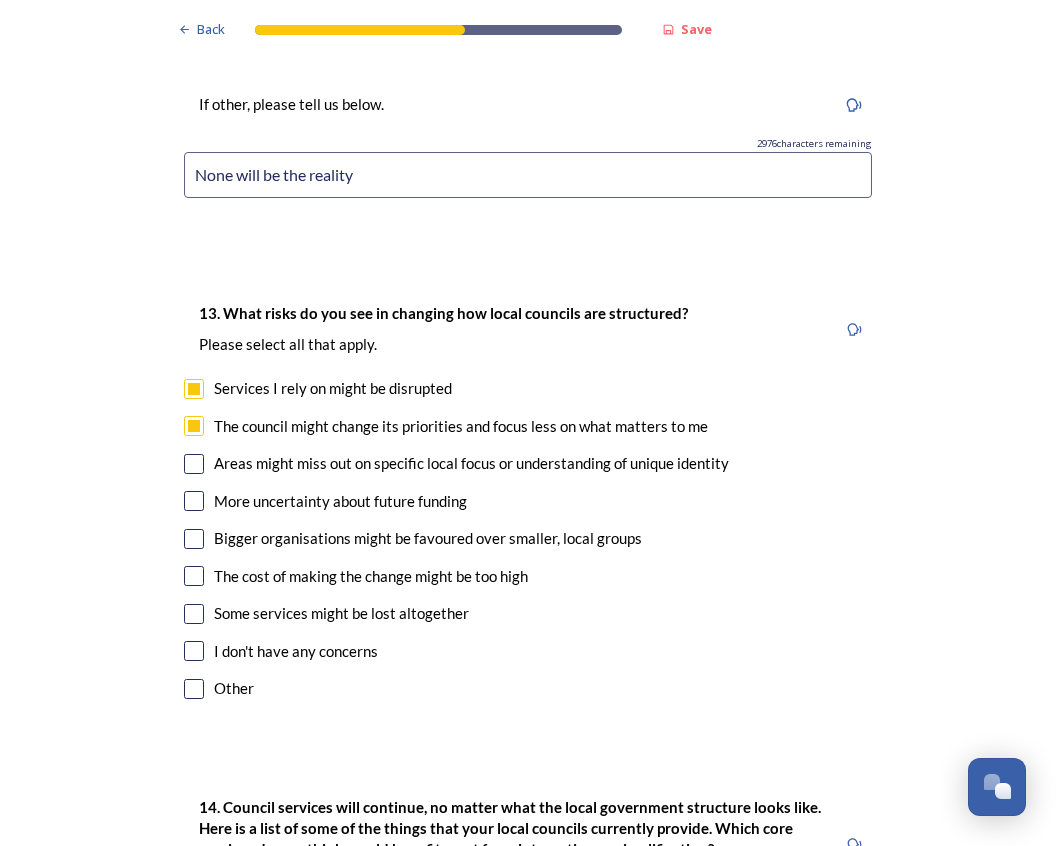 click at bounding box center (194, 464) 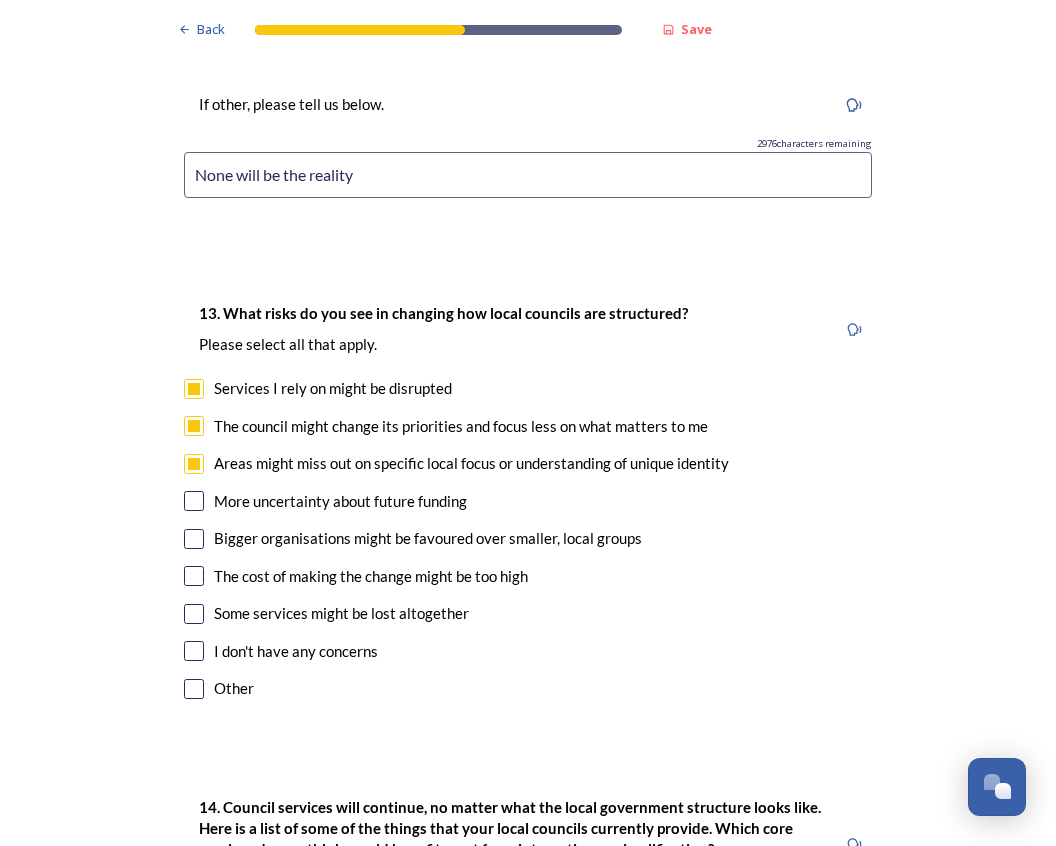click at bounding box center [194, 501] 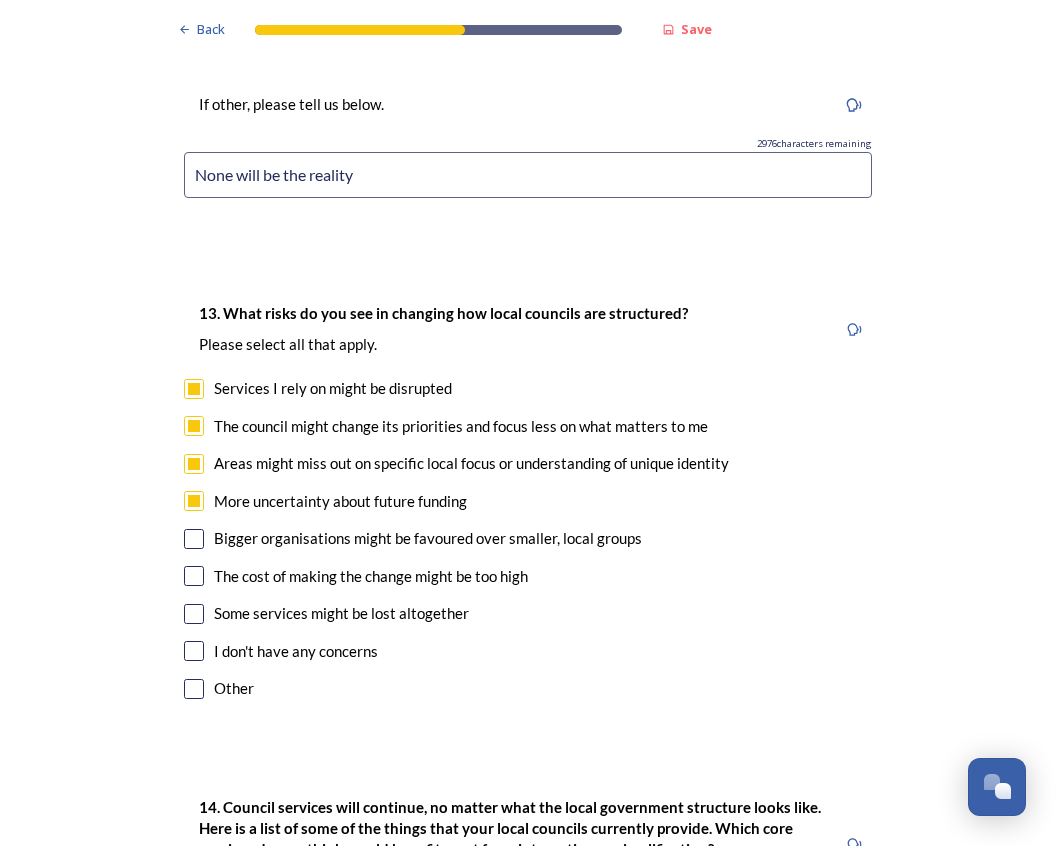 click at bounding box center (194, 539) 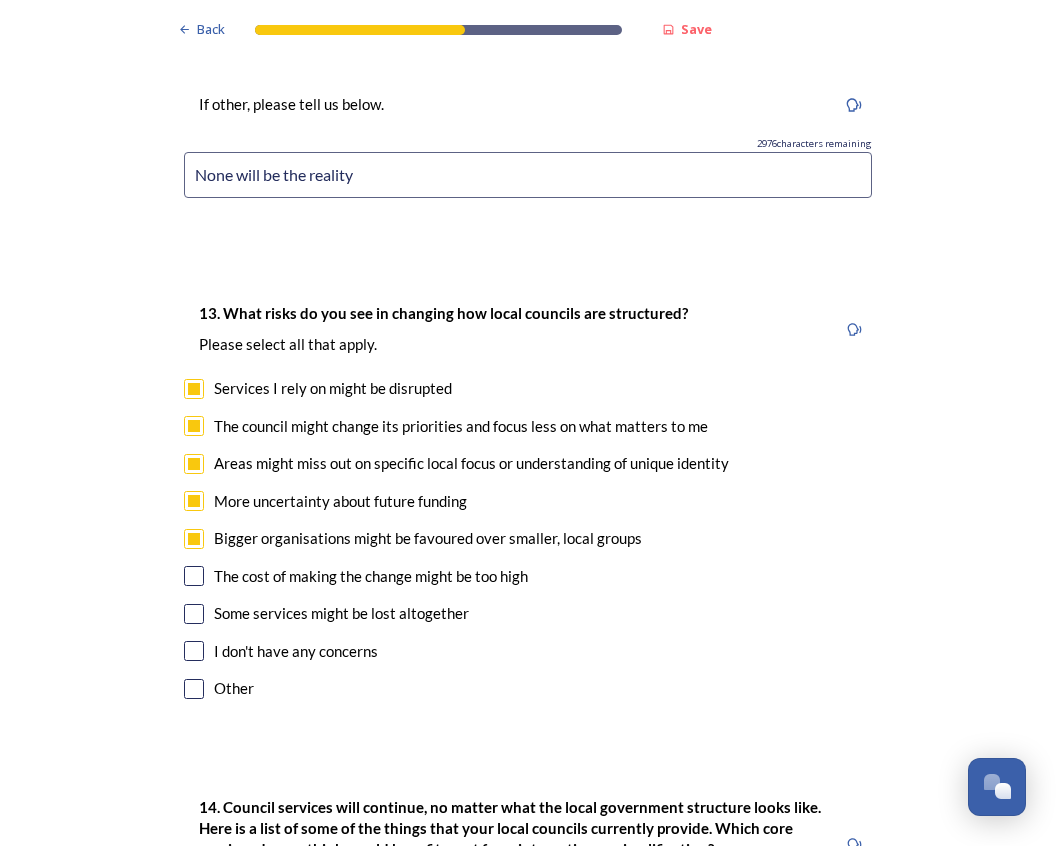 click at bounding box center (194, 576) 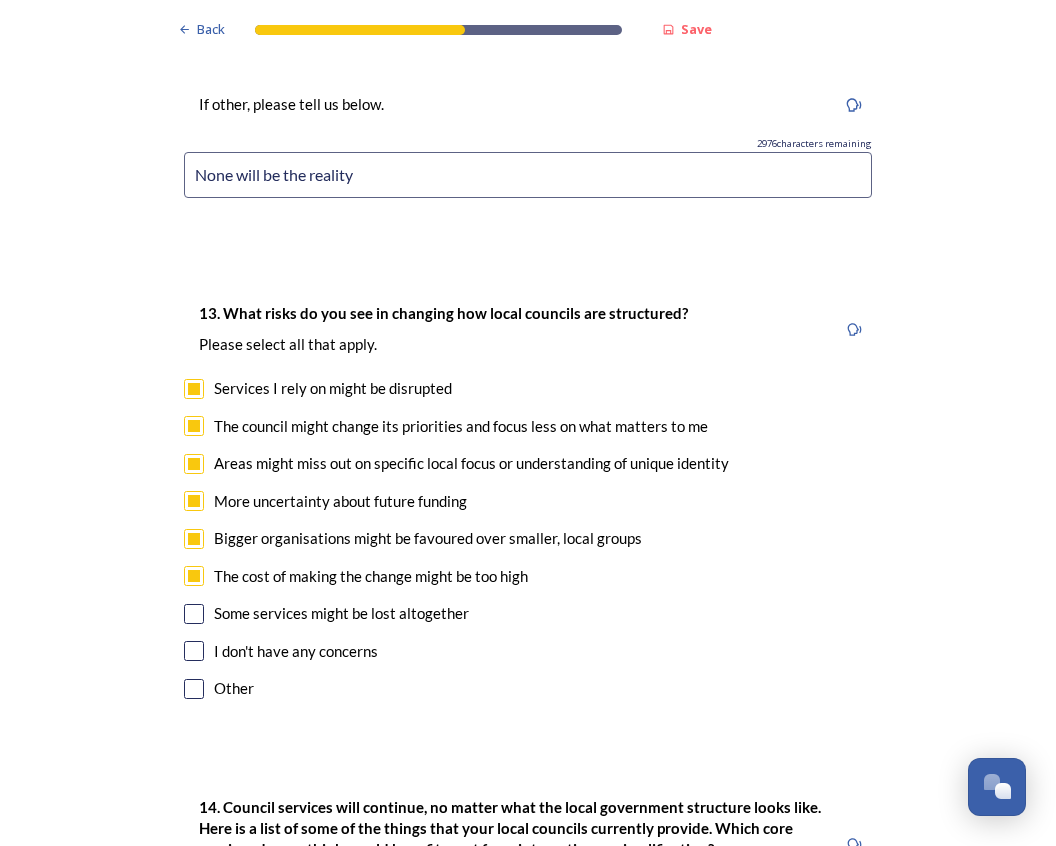click at bounding box center (194, 614) 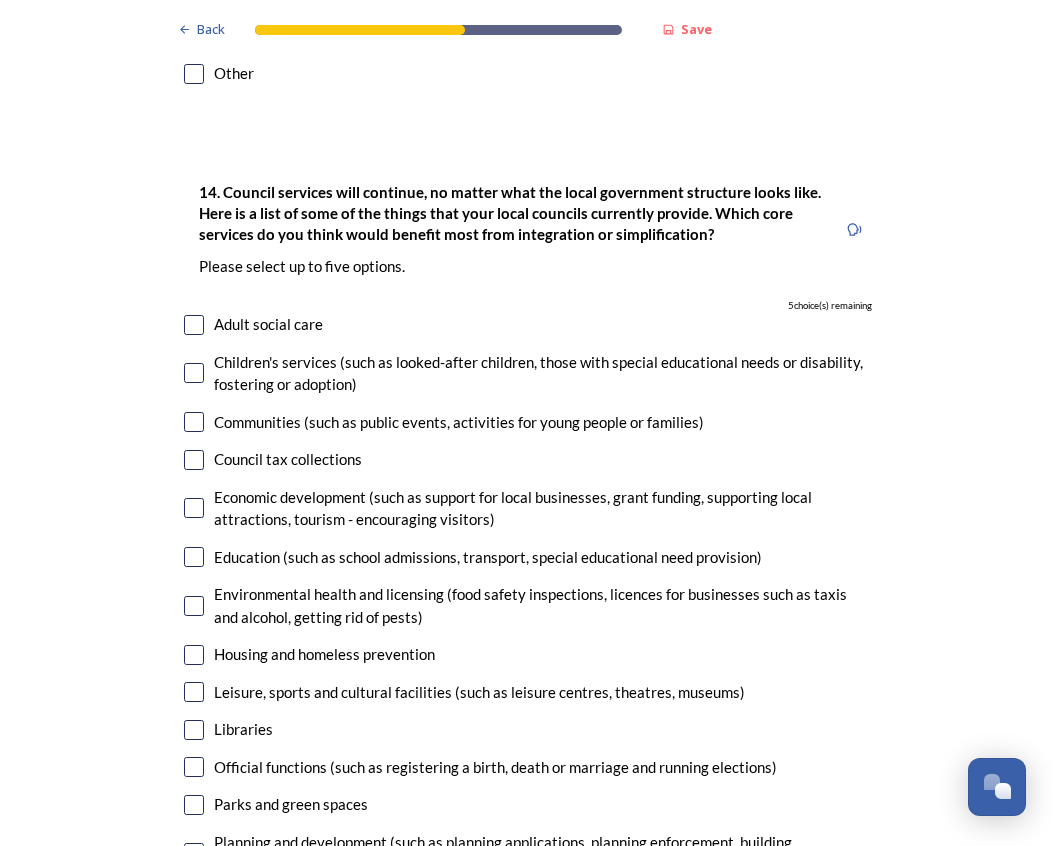 scroll, scrollTop: 4914, scrollLeft: 0, axis: vertical 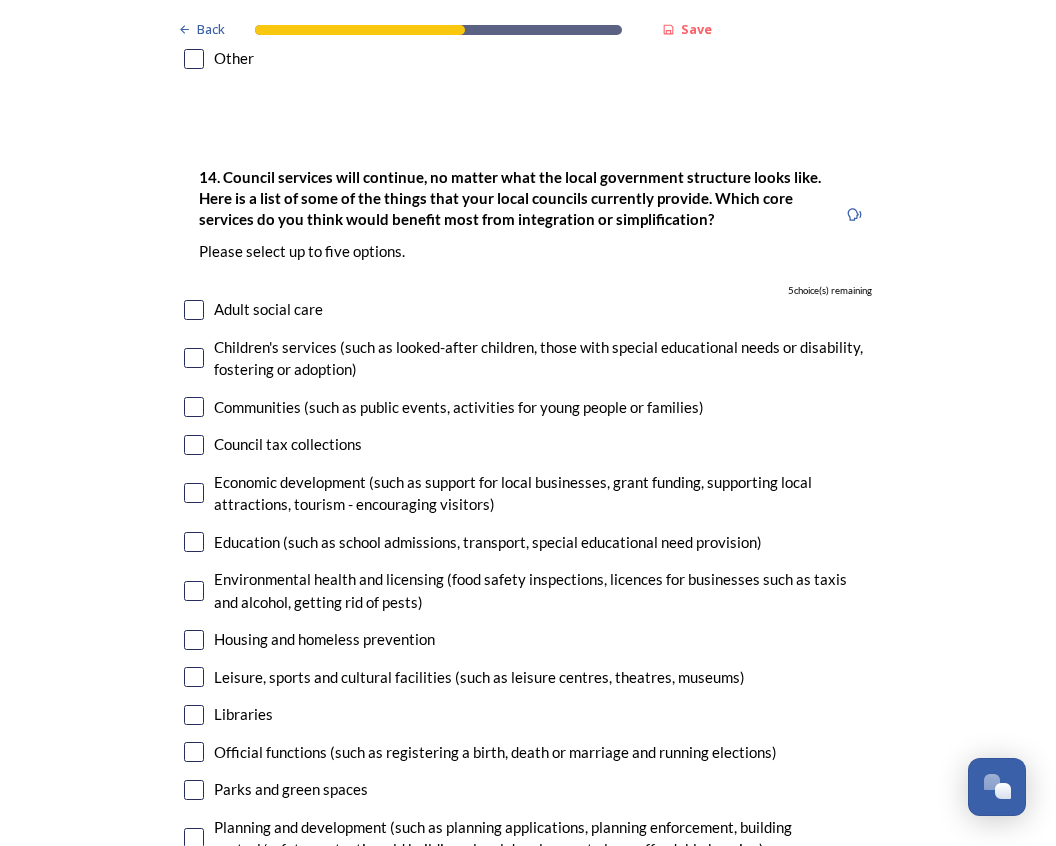 click at bounding box center (194, 310) 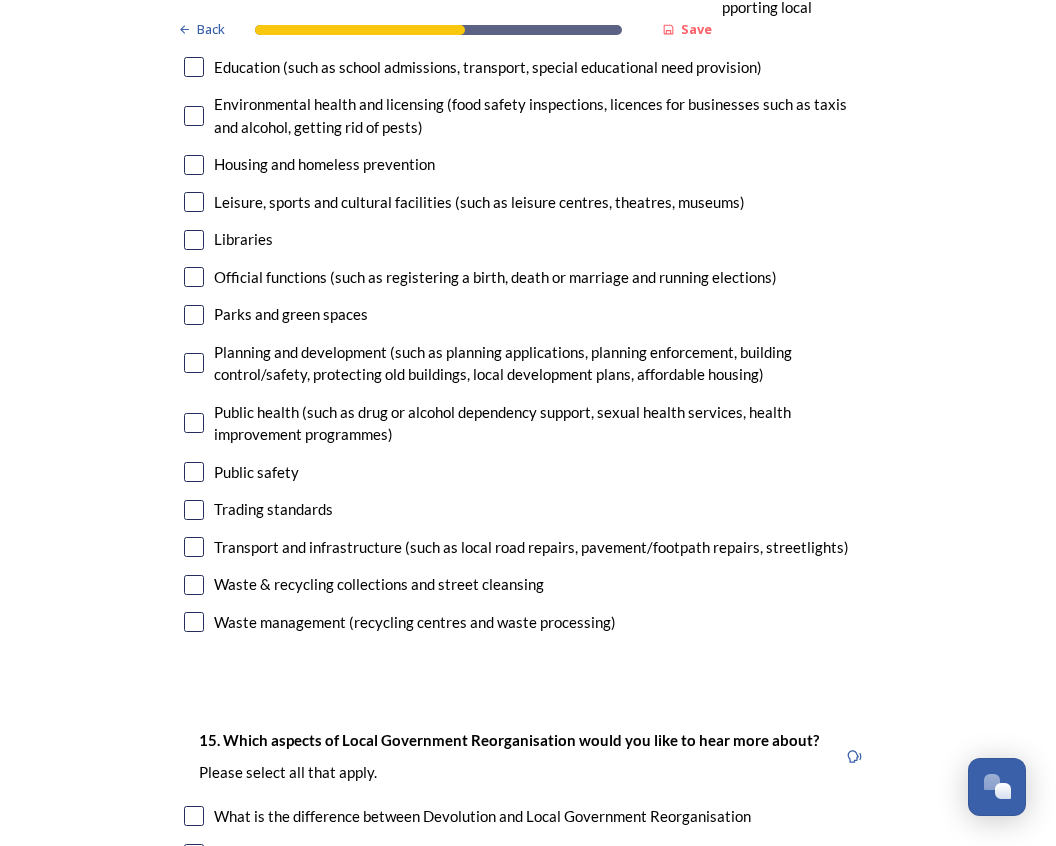 scroll, scrollTop: 5418, scrollLeft: 0, axis: vertical 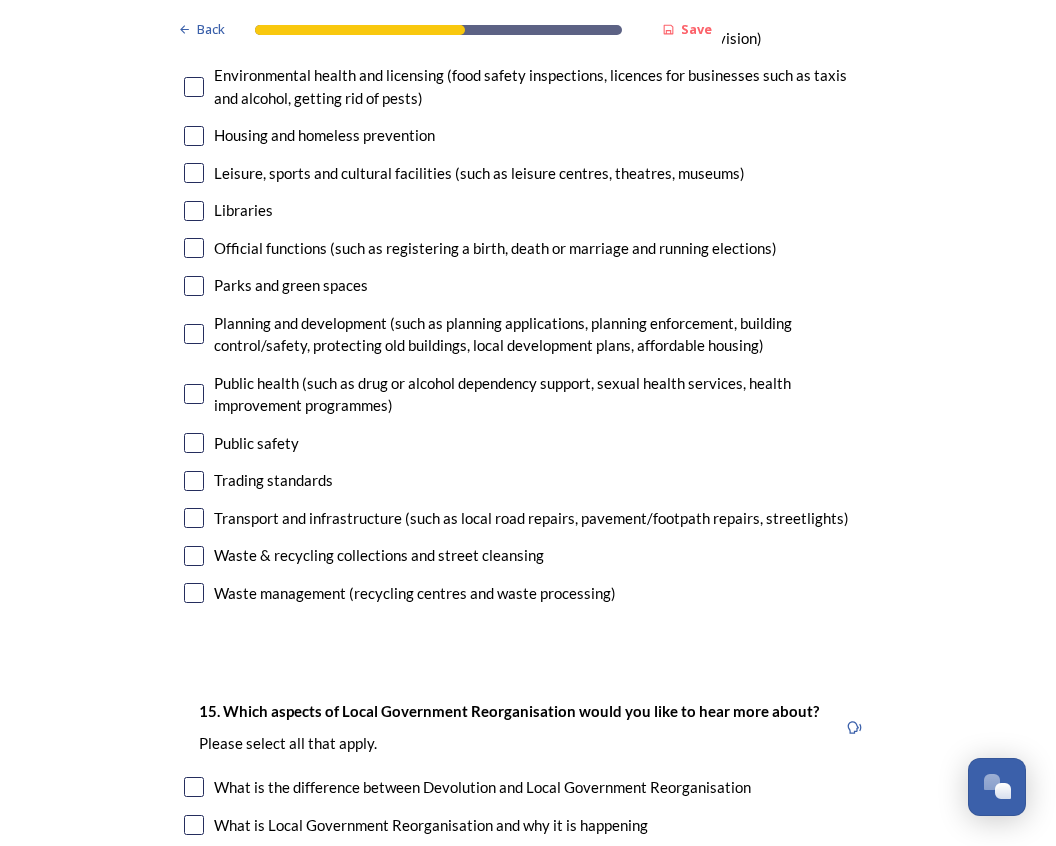 click at bounding box center [194, 248] 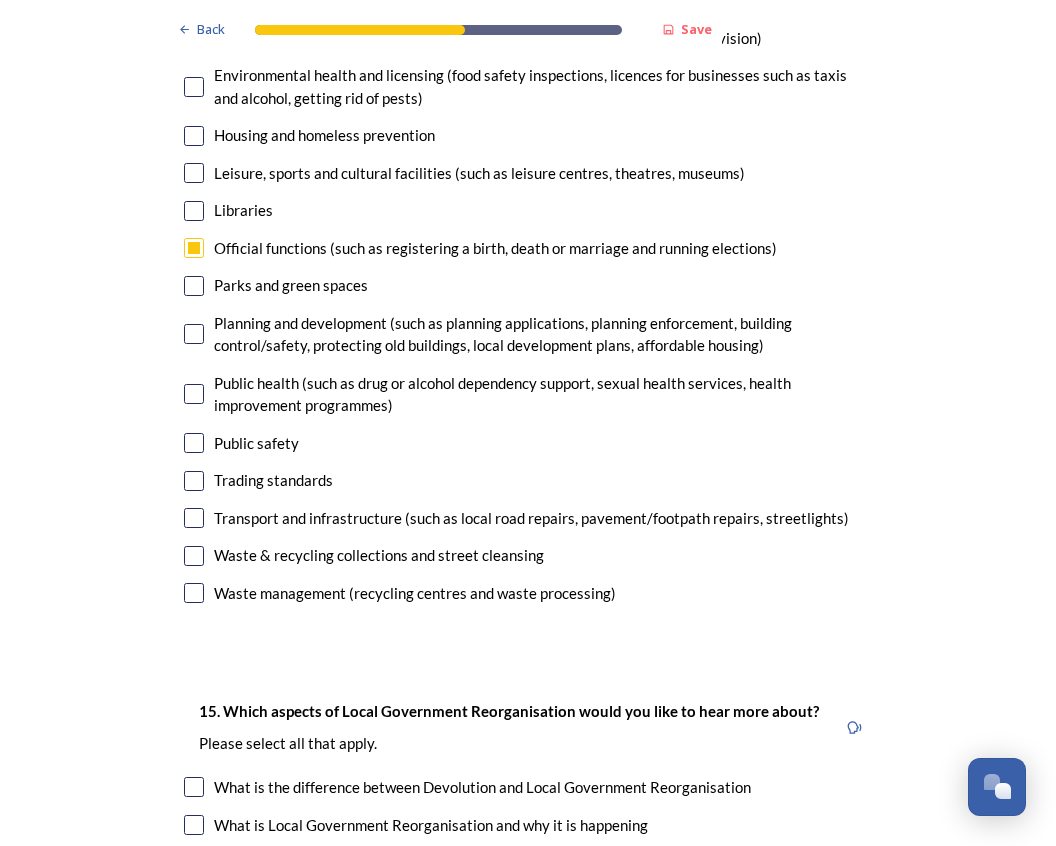 click at bounding box center (194, 481) 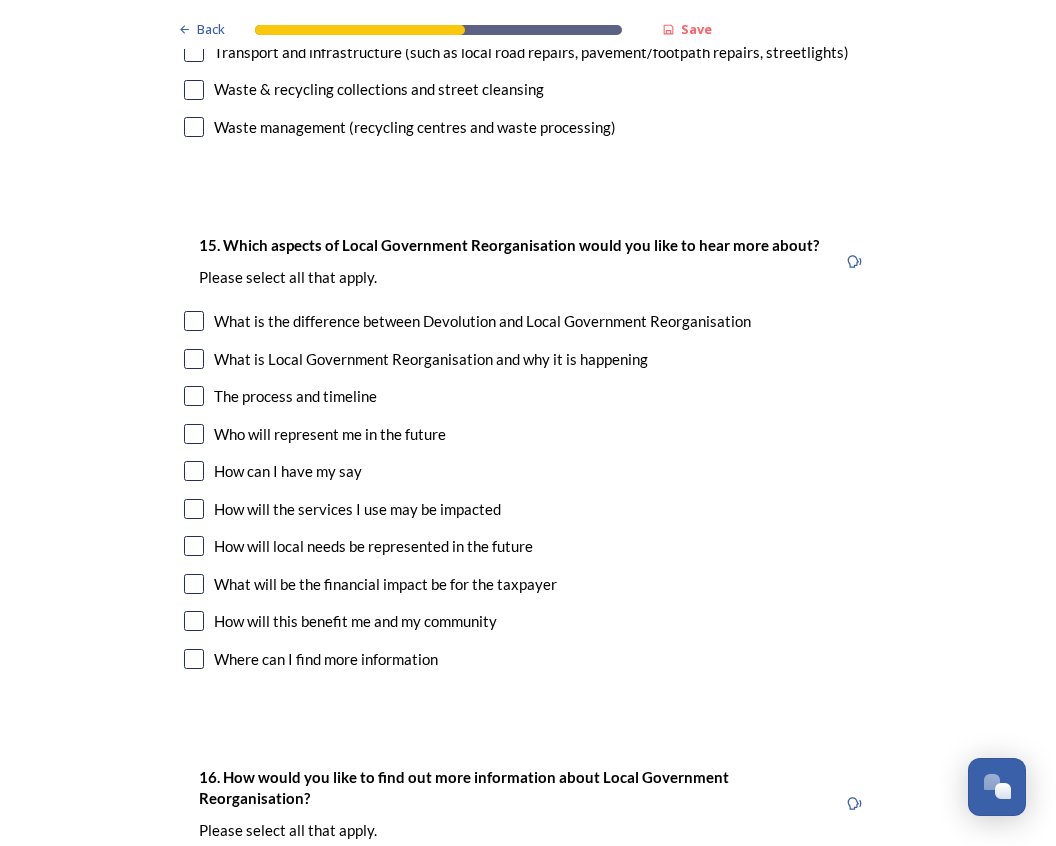 scroll, scrollTop: 5922, scrollLeft: 0, axis: vertical 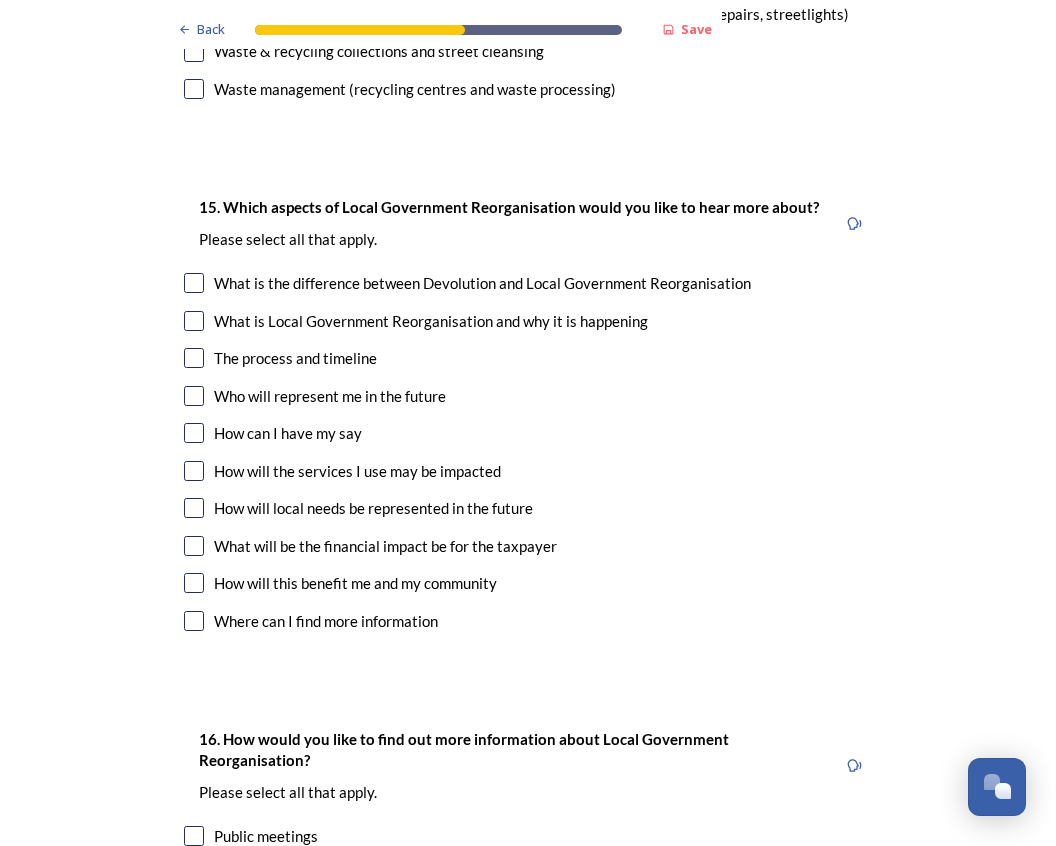 click at bounding box center (194, 321) 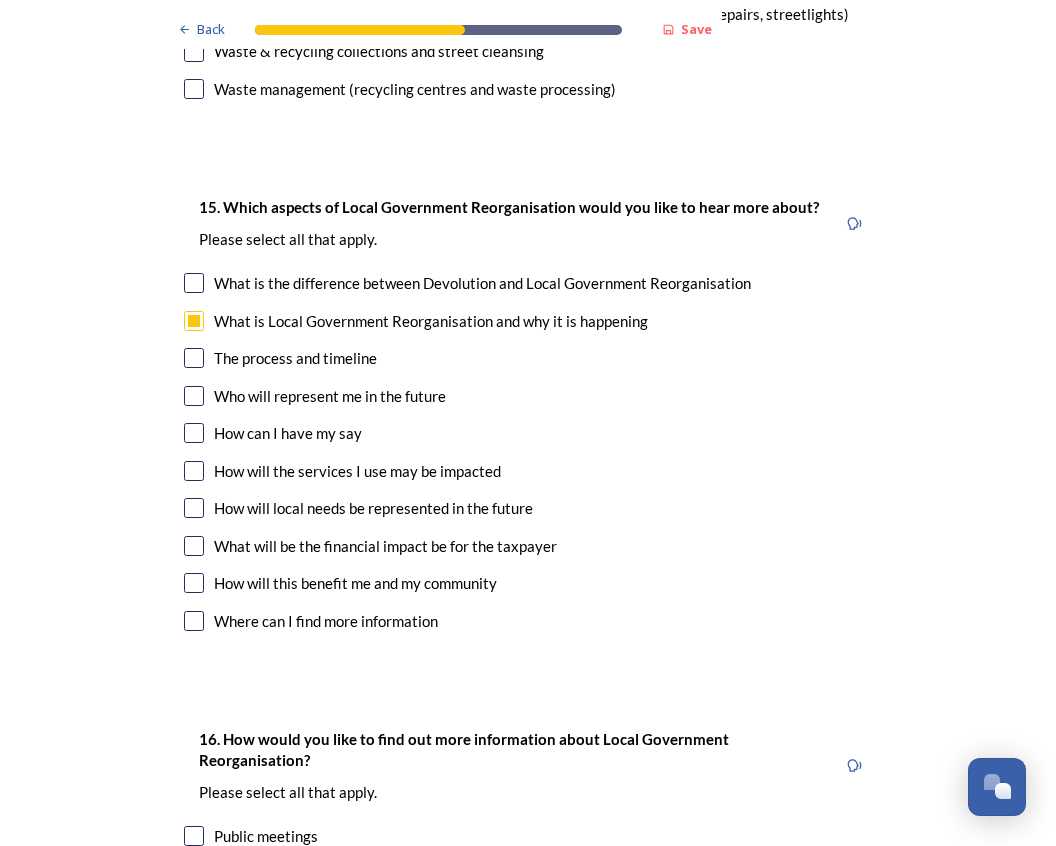 click at bounding box center [194, 358] 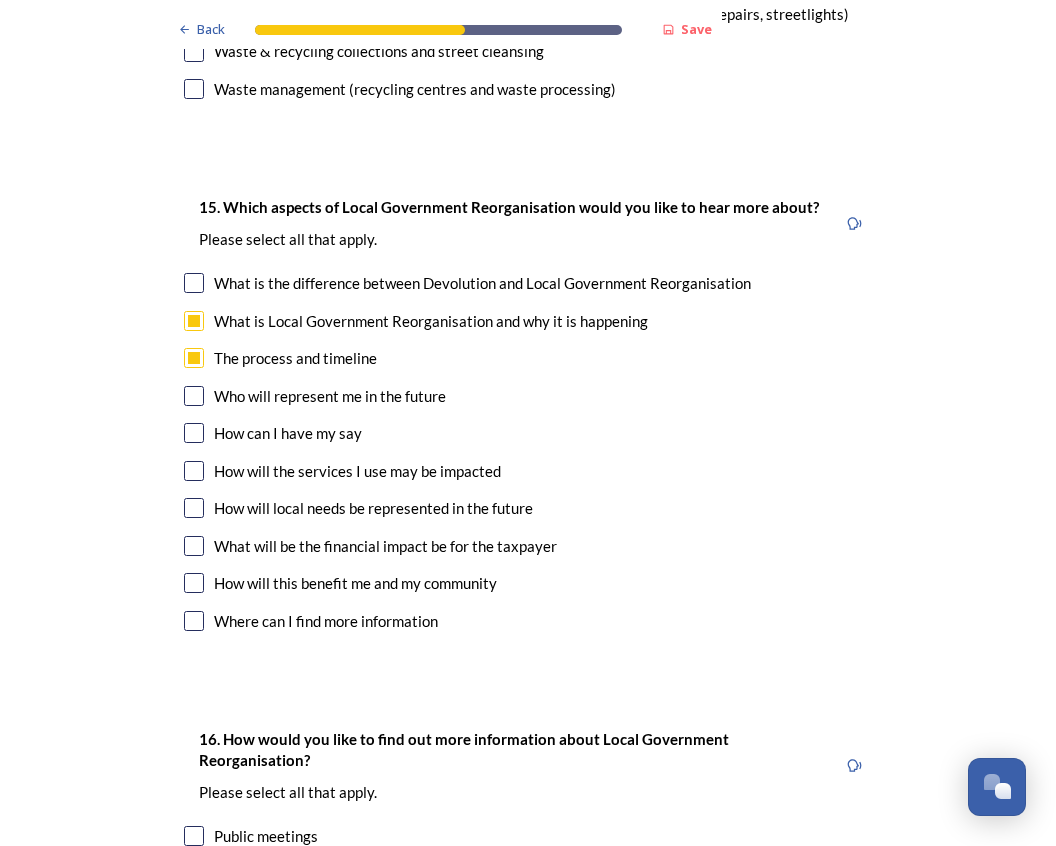 click at bounding box center (194, 396) 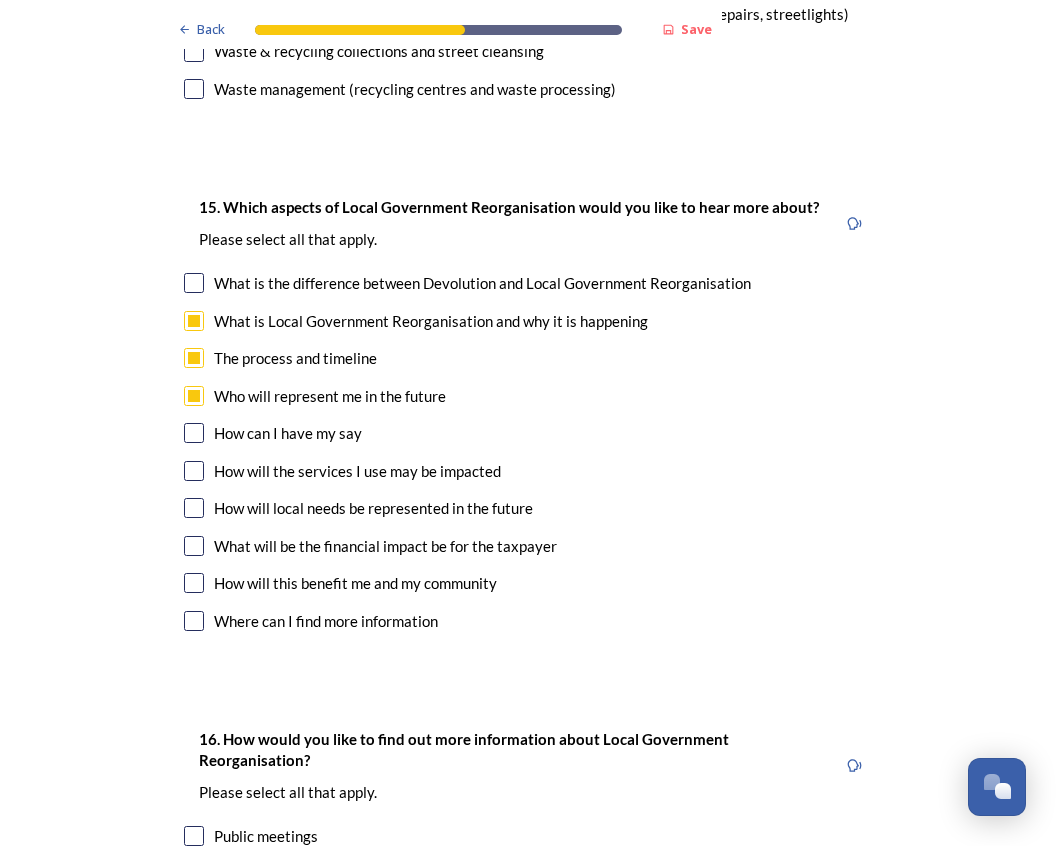 click at bounding box center (194, 433) 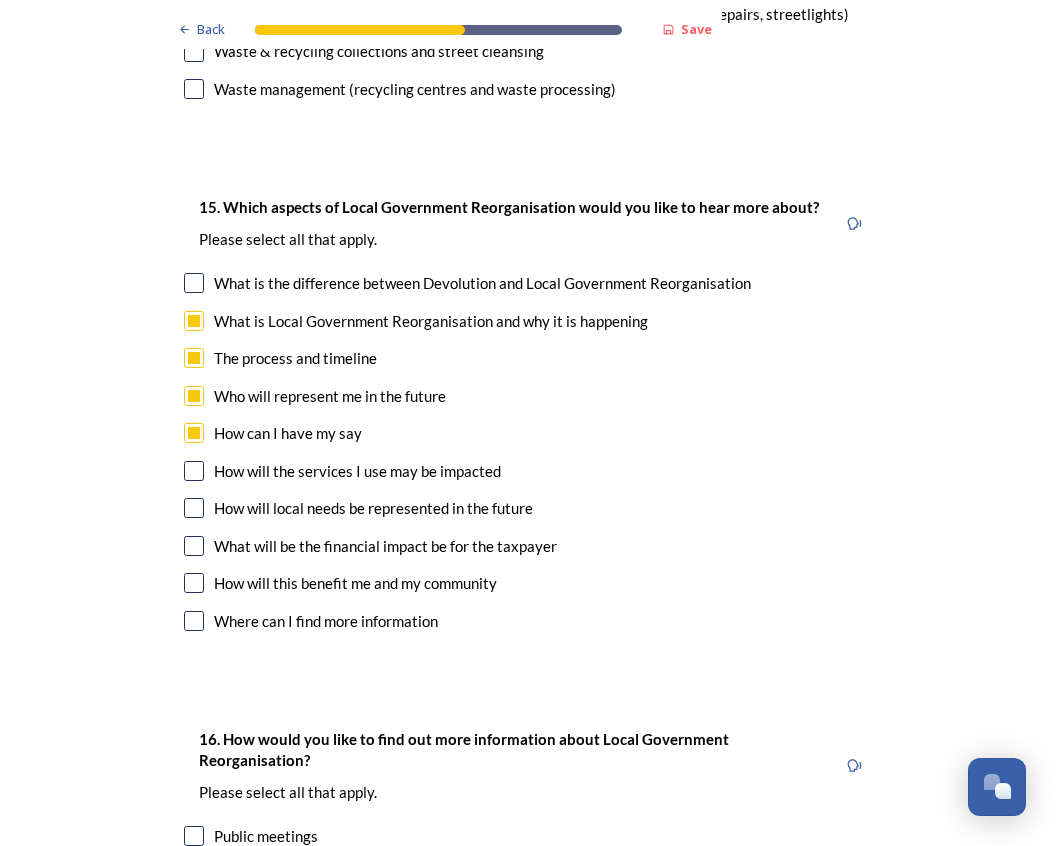 click at bounding box center [194, 471] 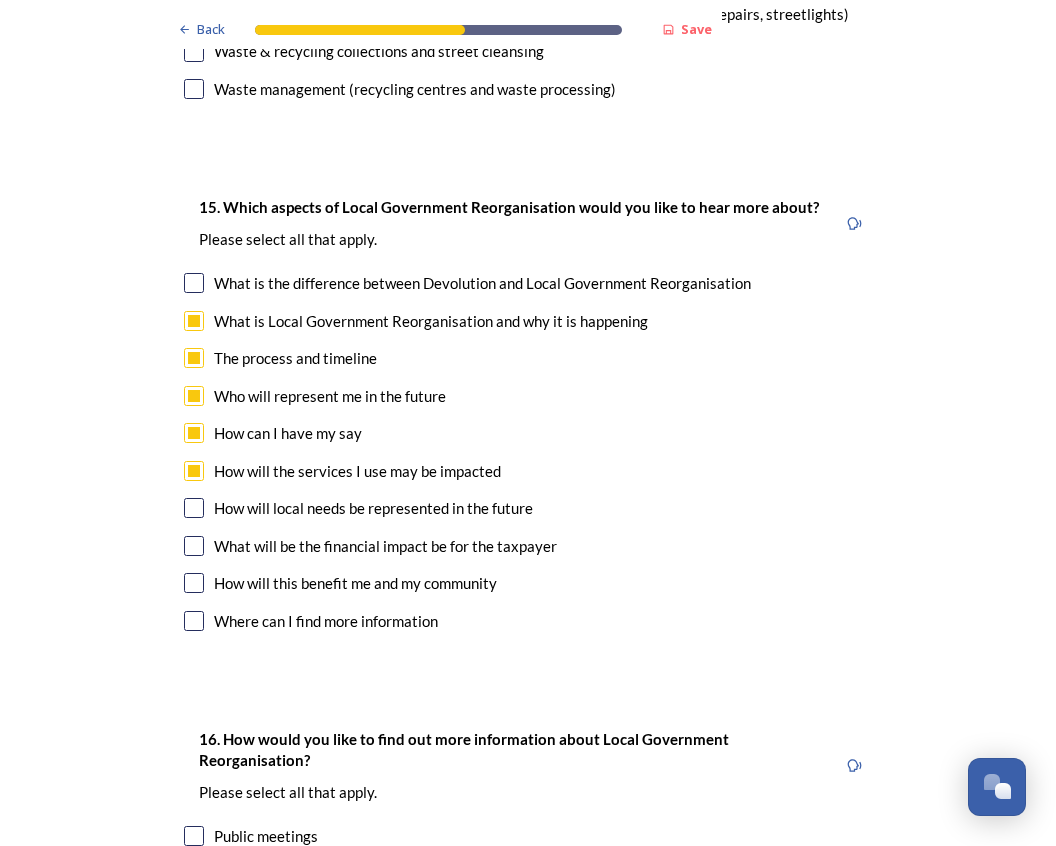 click at bounding box center (194, 508) 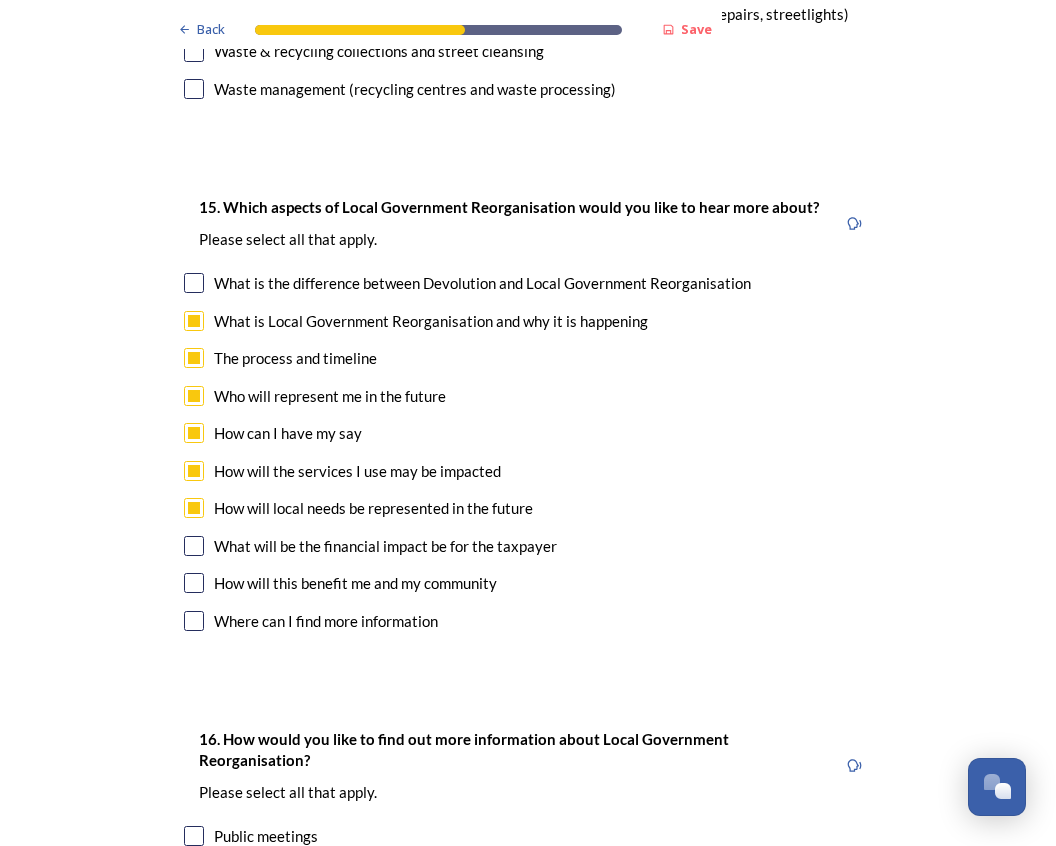 click at bounding box center [194, 546] 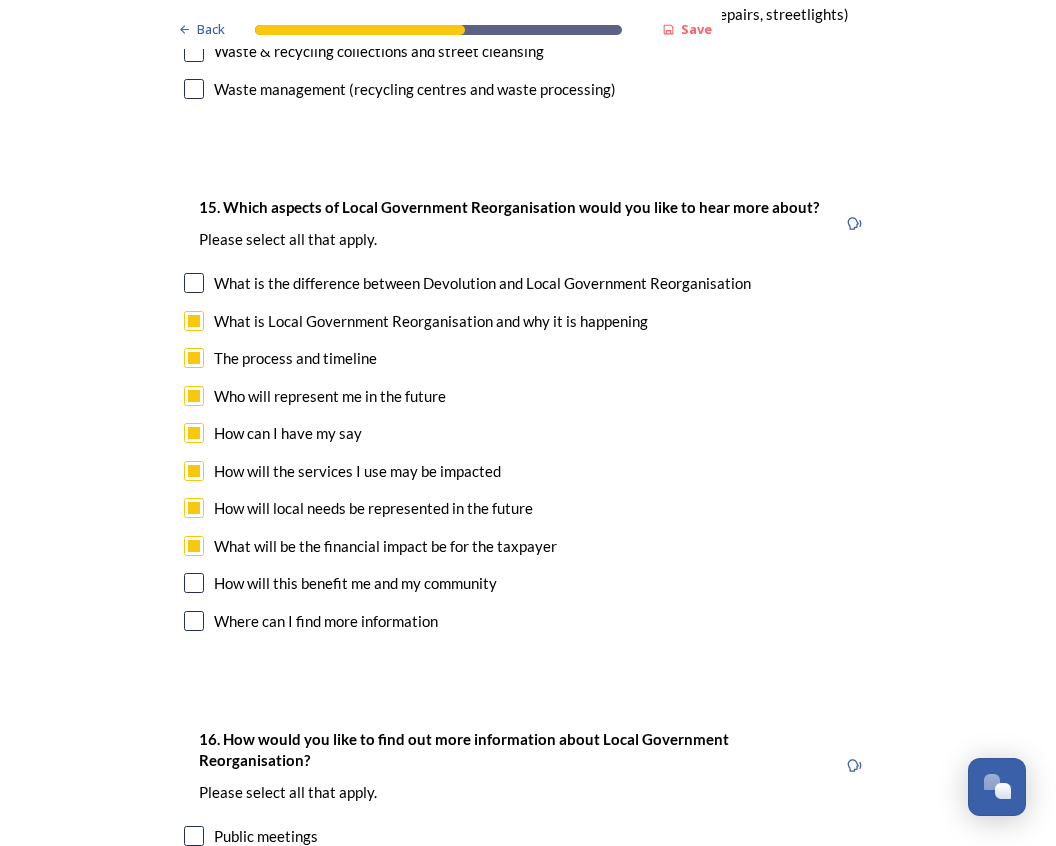 click at bounding box center (194, 583) 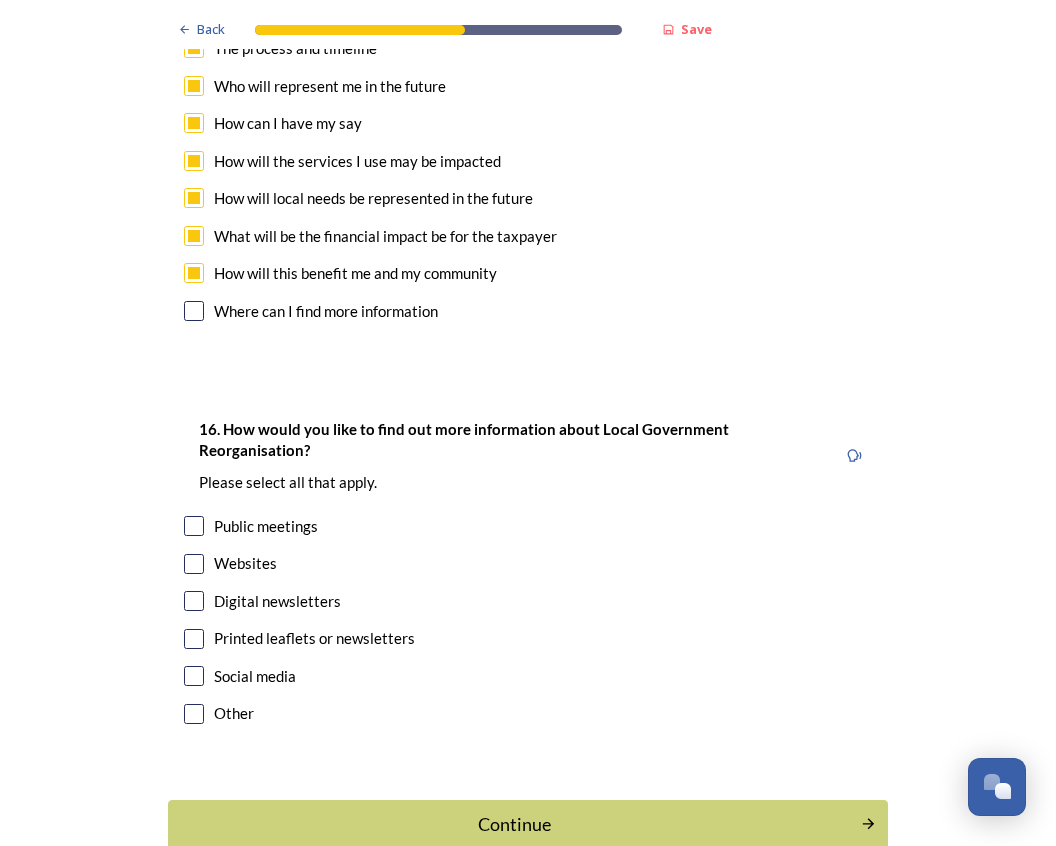 scroll, scrollTop: 6244, scrollLeft: 0, axis: vertical 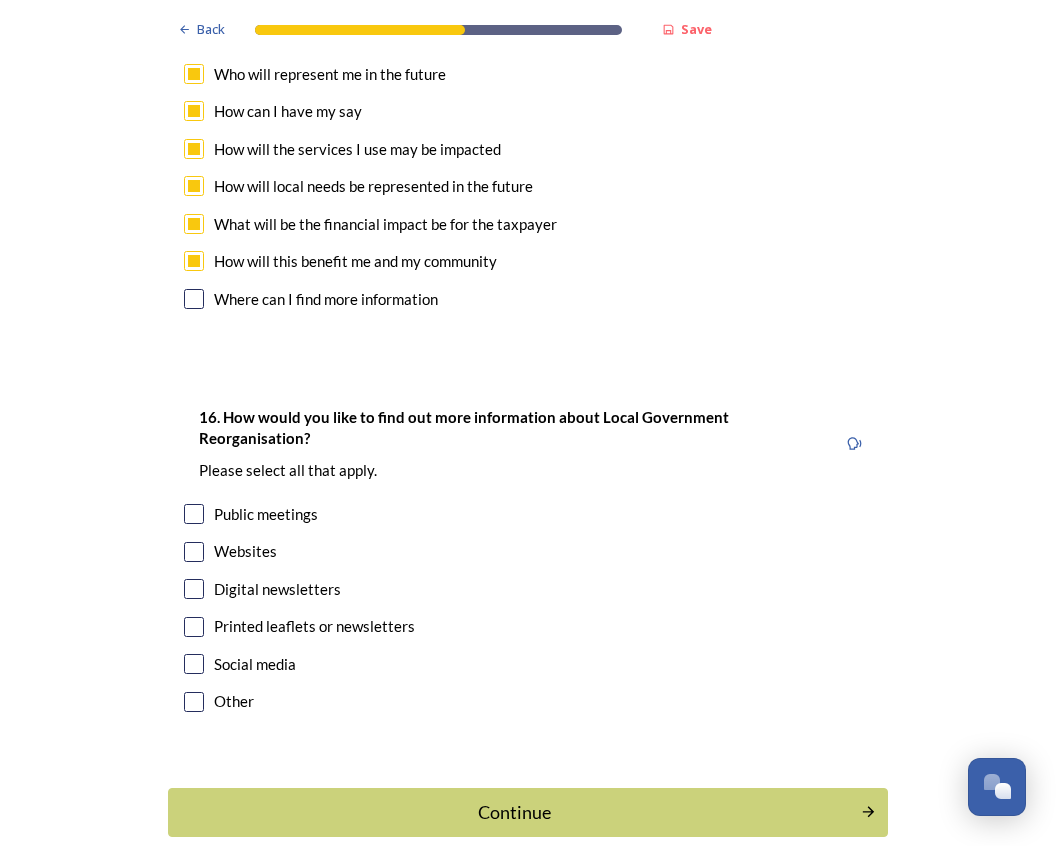click at bounding box center (194, 514) 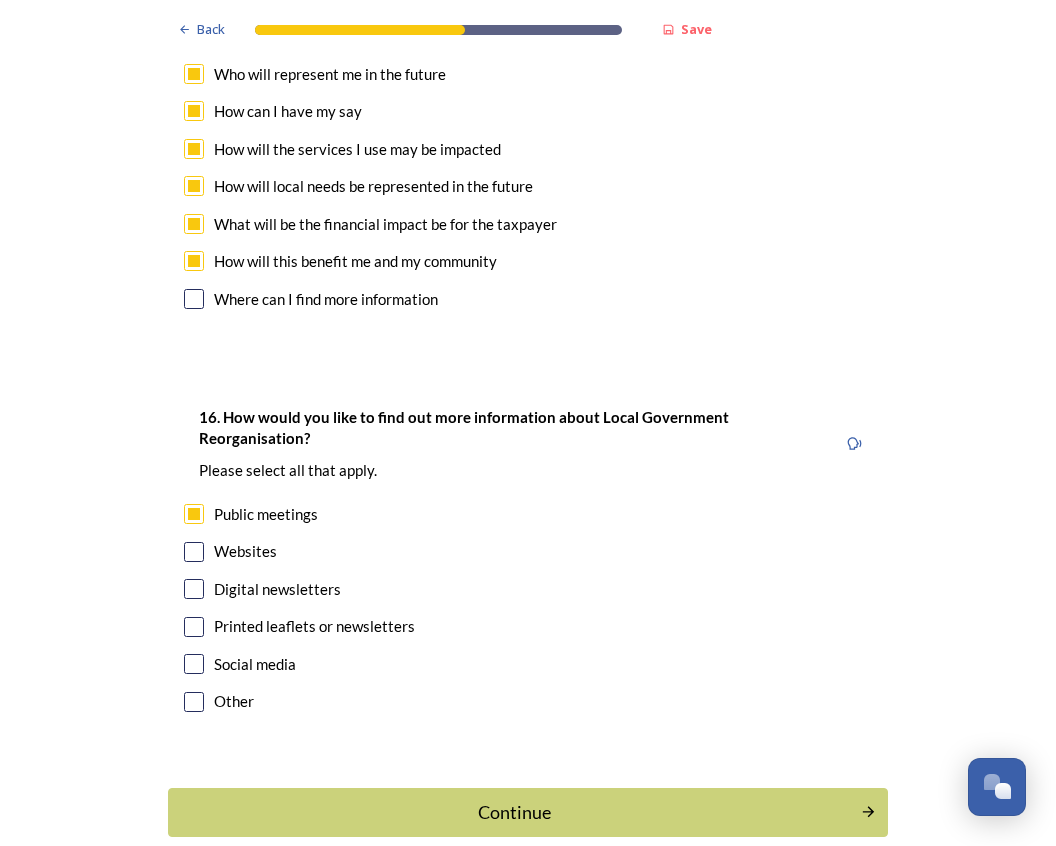 click at bounding box center [194, 552] 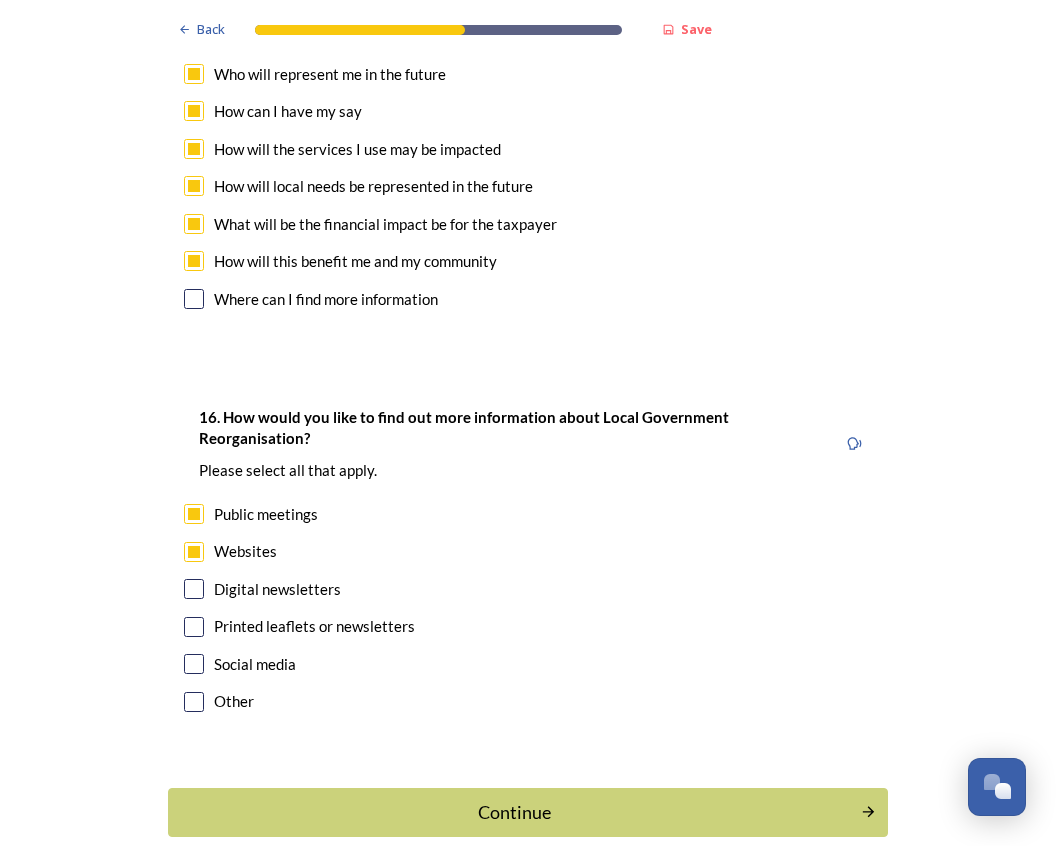 click at bounding box center (194, 589) 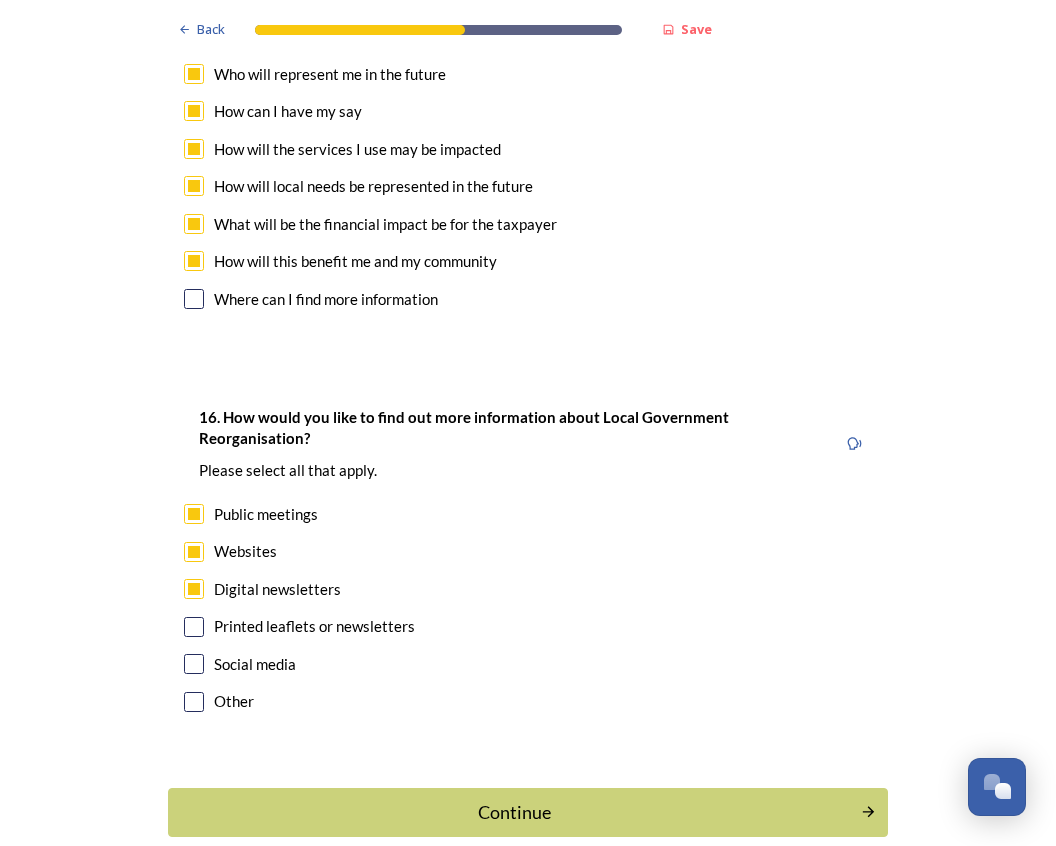 click at bounding box center [194, 627] 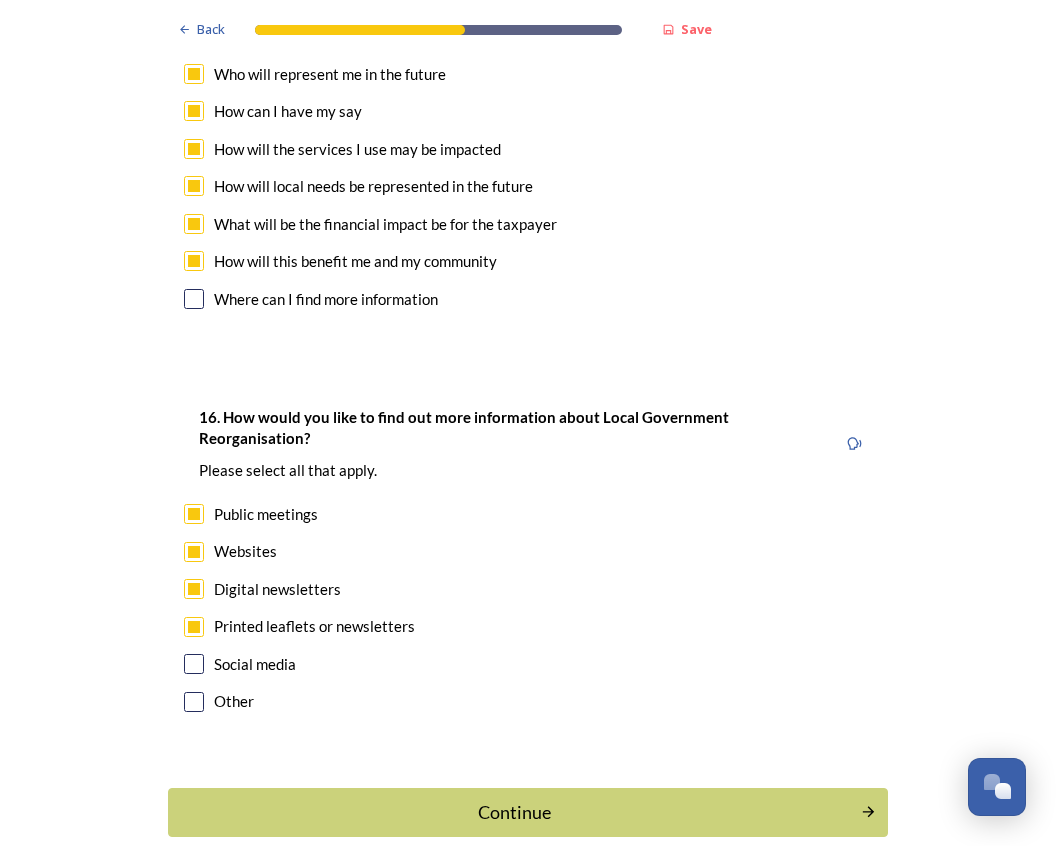 click at bounding box center (194, 664) 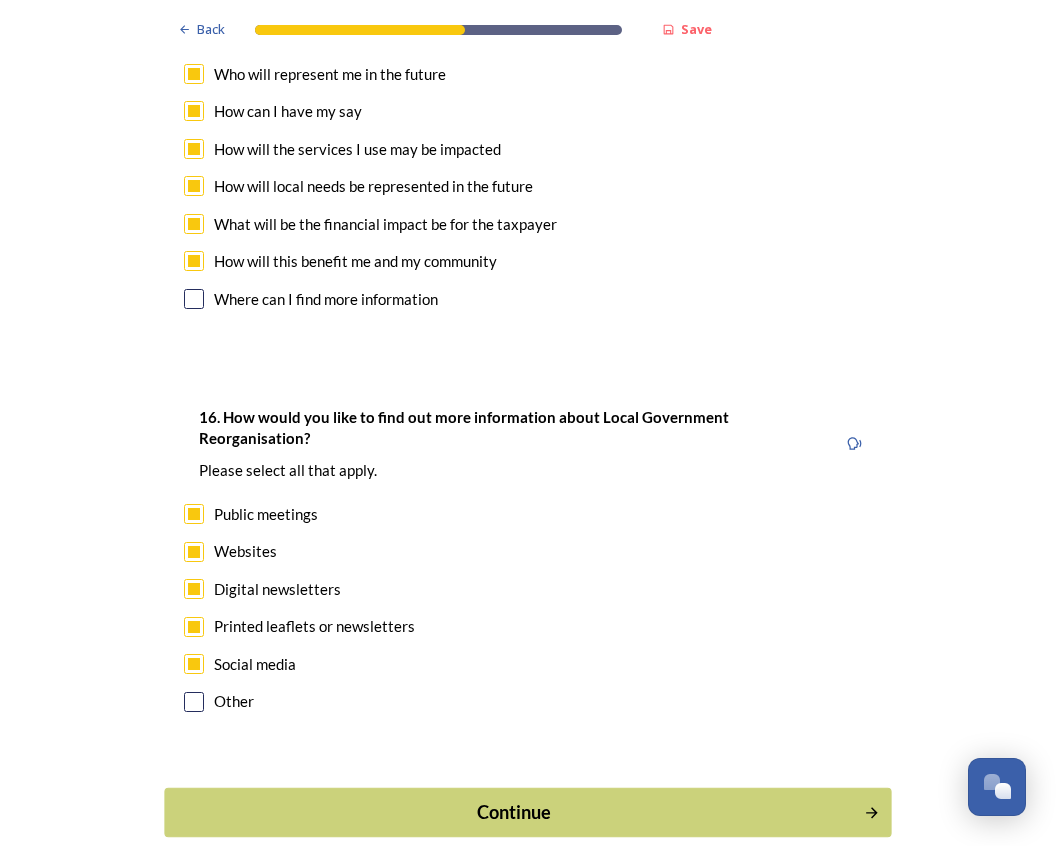 click on "Continue" at bounding box center [514, 812] 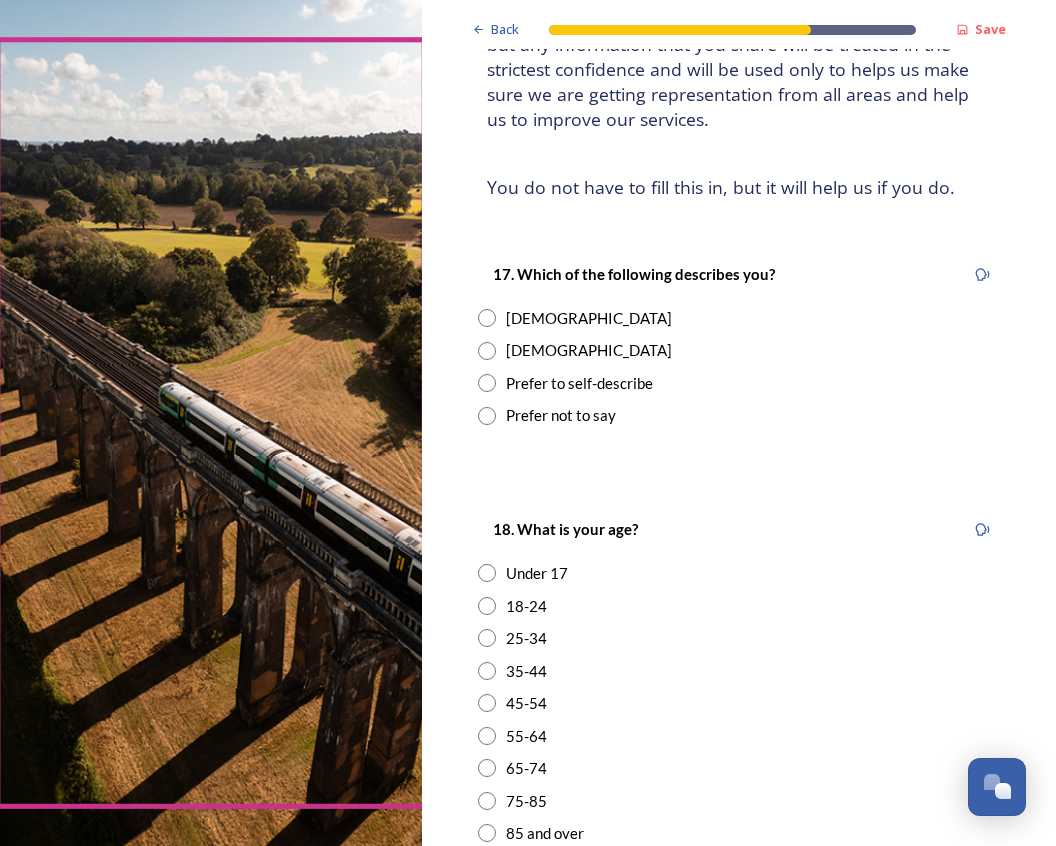scroll, scrollTop: 252, scrollLeft: 0, axis: vertical 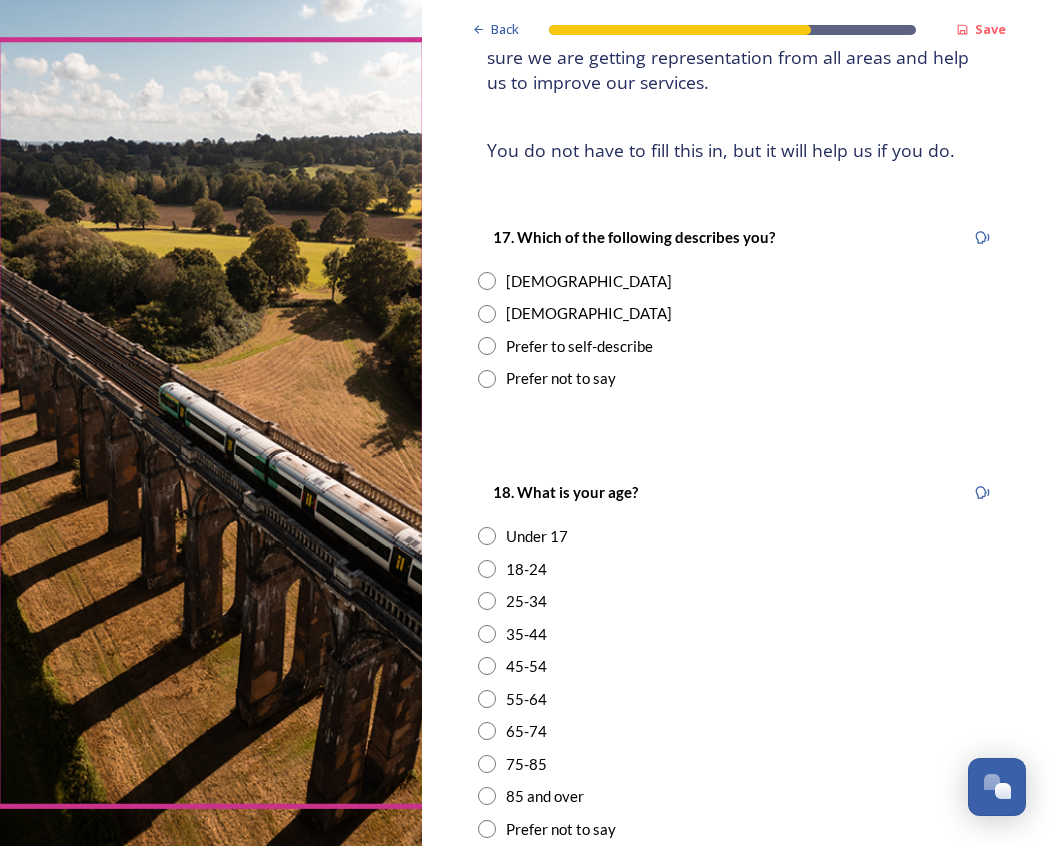 click at bounding box center (487, 314) 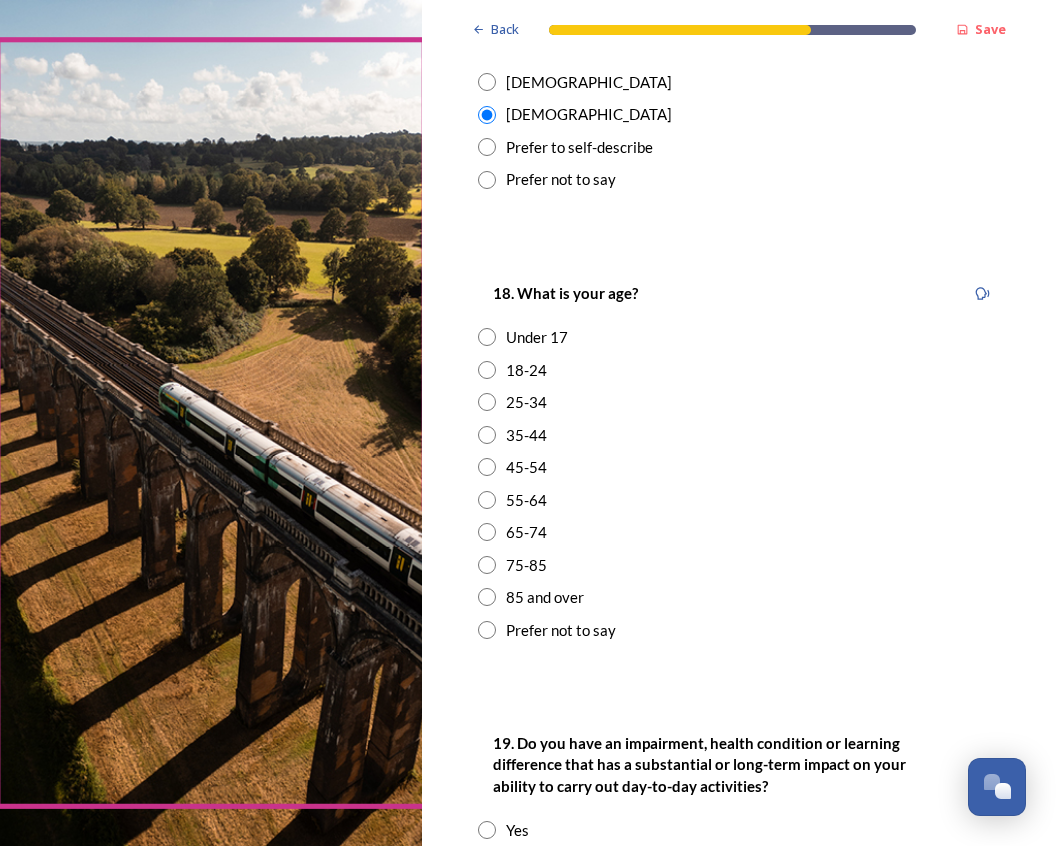 scroll, scrollTop: 504, scrollLeft: 0, axis: vertical 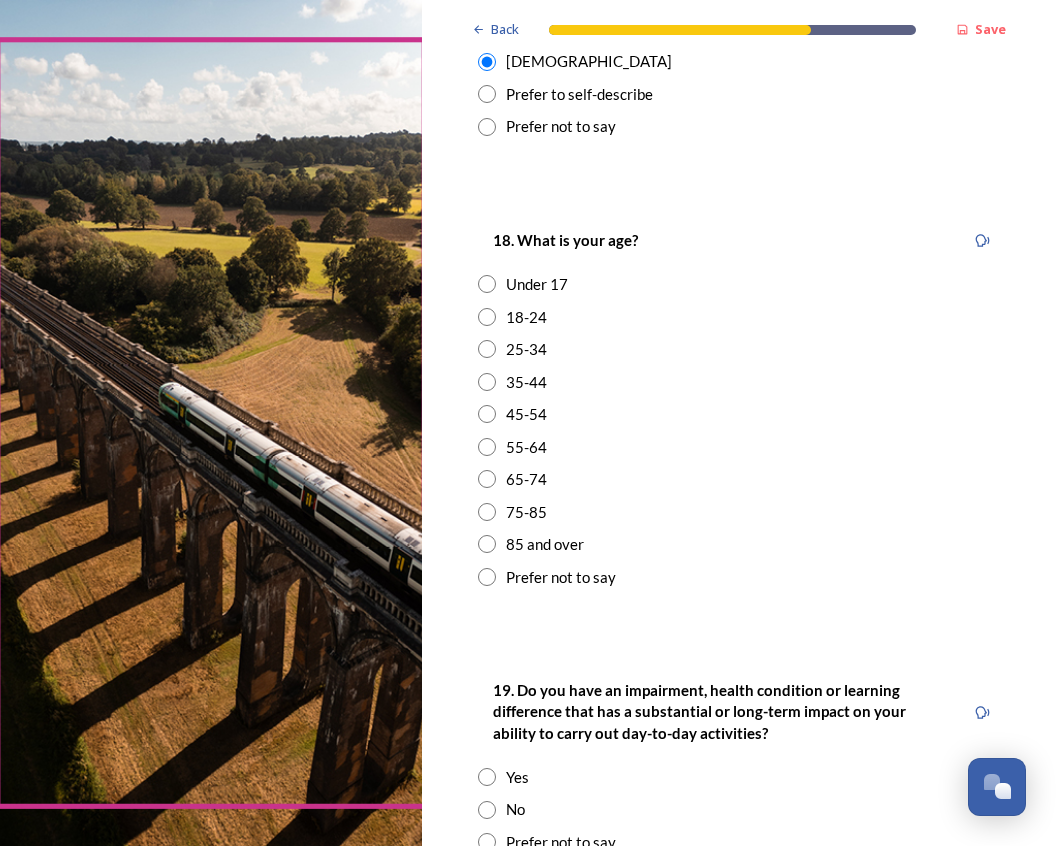 click at bounding box center [487, 479] 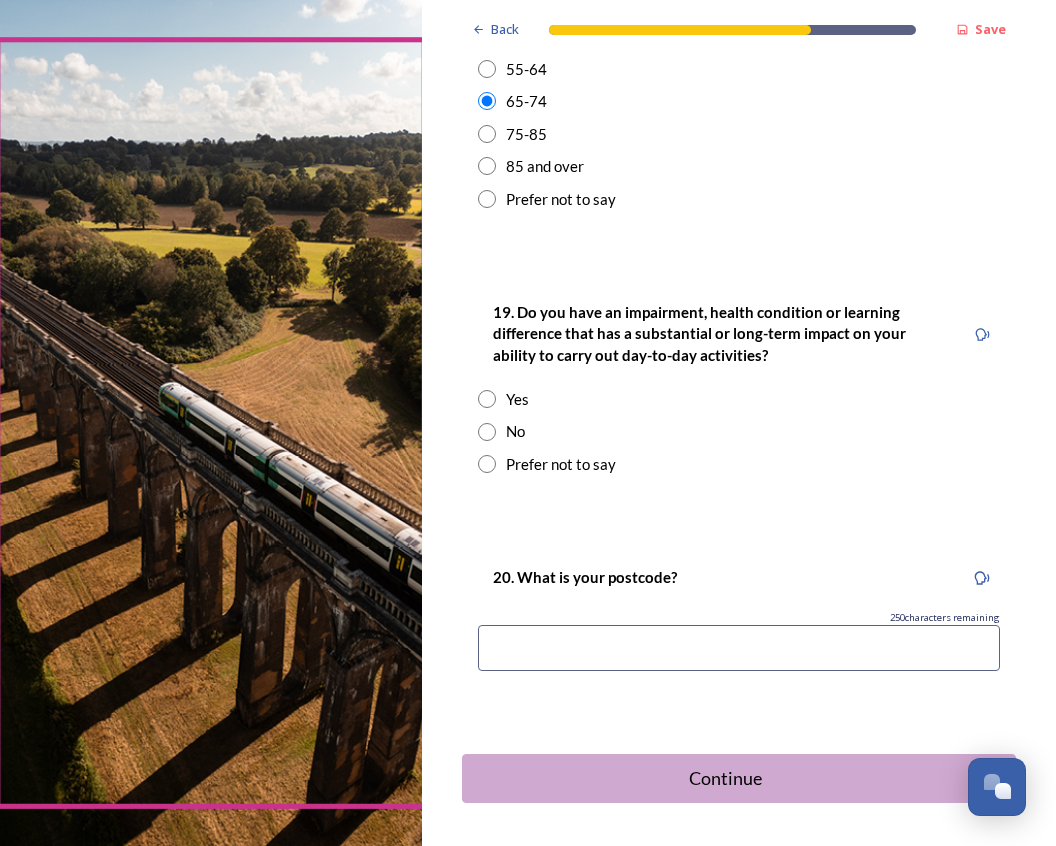 scroll, scrollTop: 956, scrollLeft: 0, axis: vertical 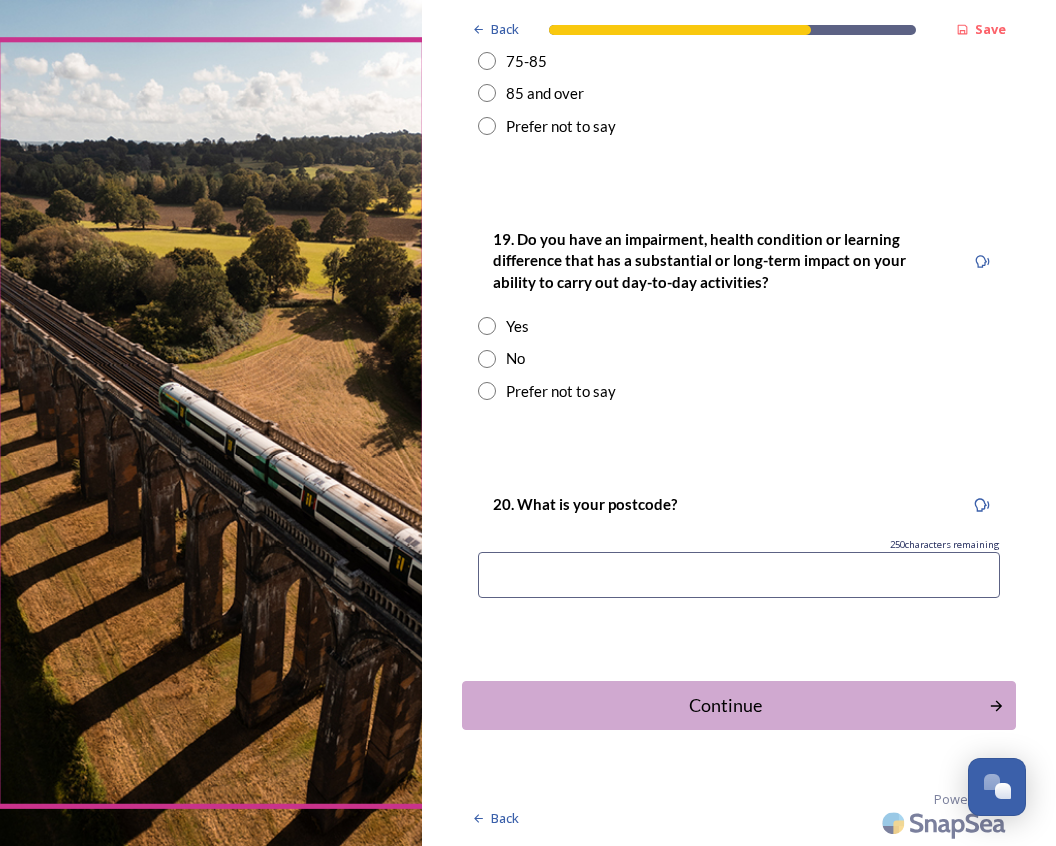 click at bounding box center [487, 326] 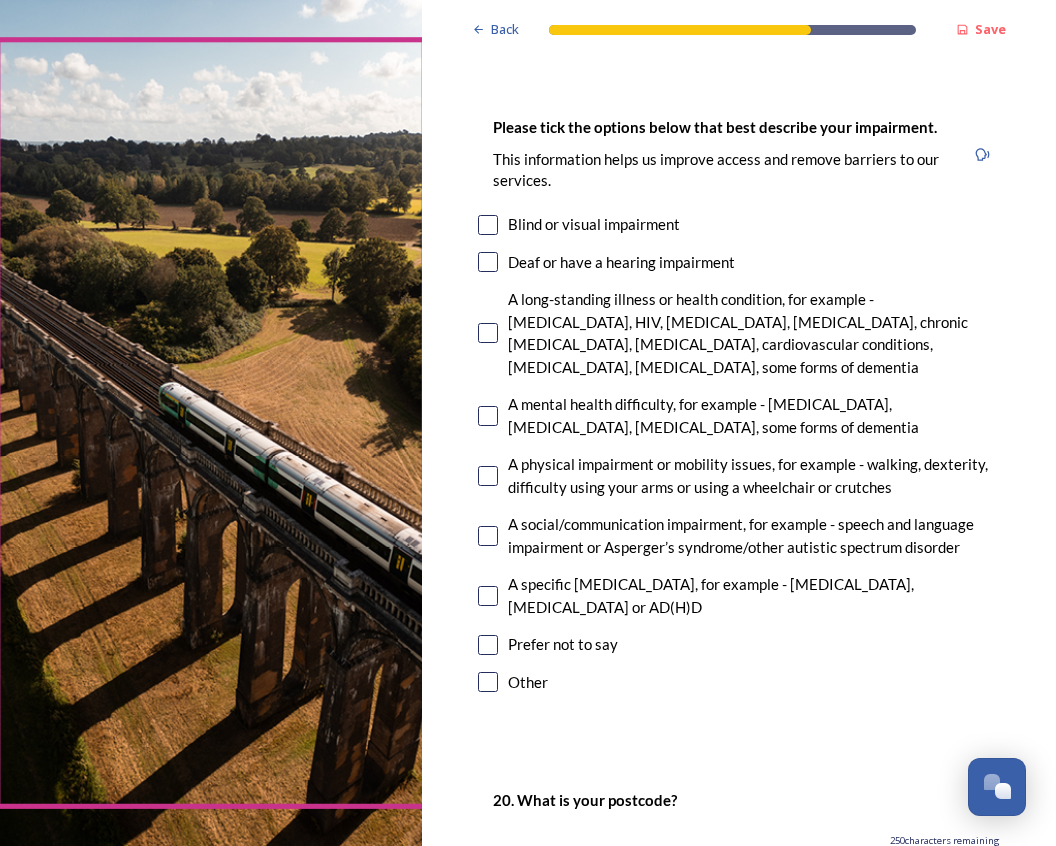 scroll, scrollTop: 1334, scrollLeft: 0, axis: vertical 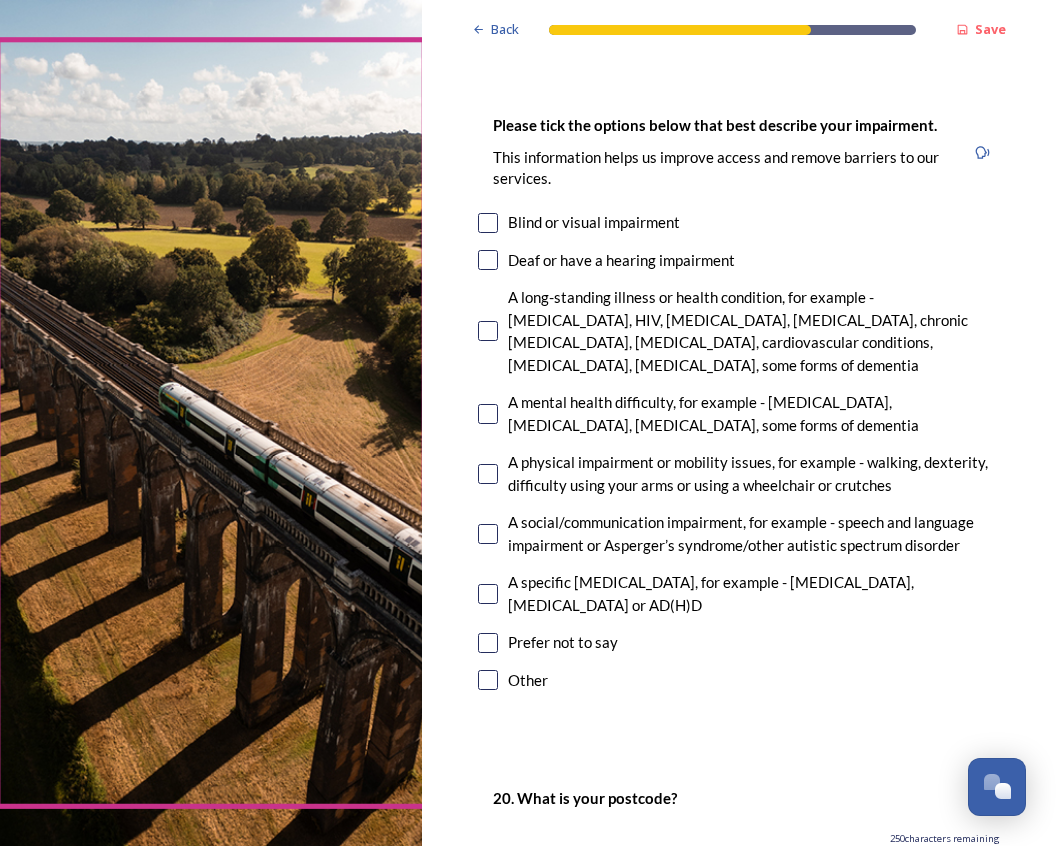click at bounding box center [488, 474] 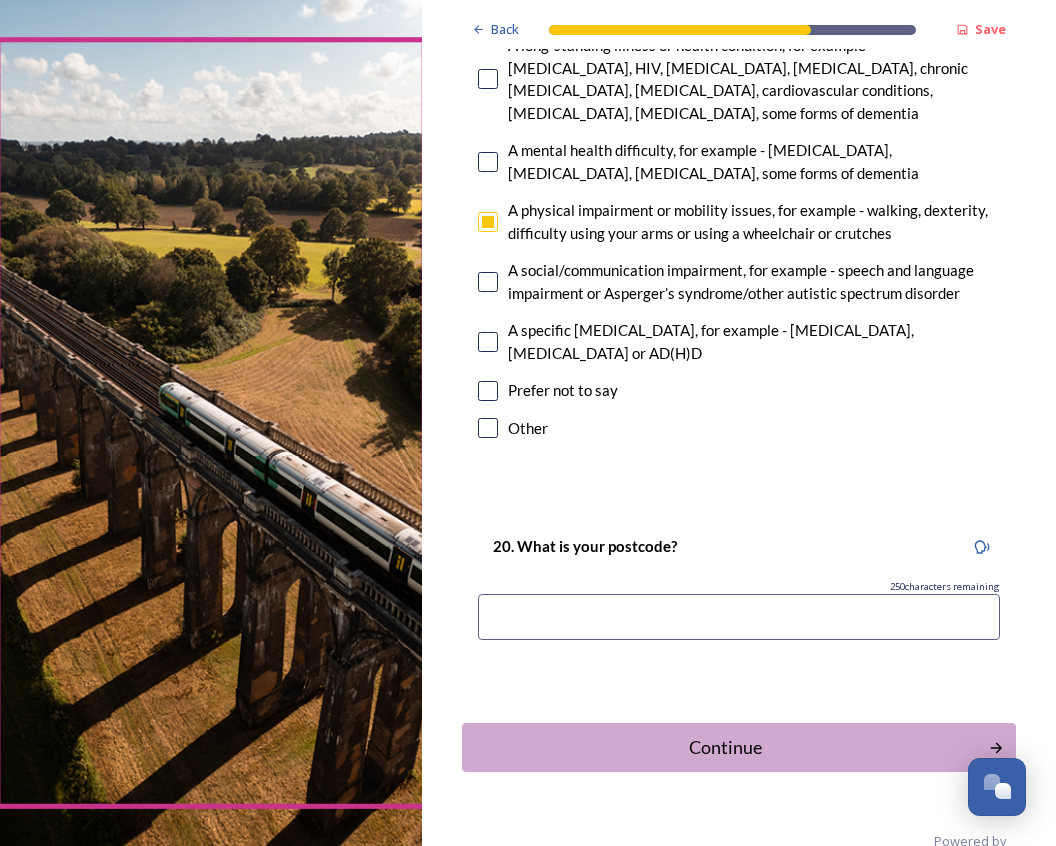 scroll, scrollTop: 1606, scrollLeft: 0, axis: vertical 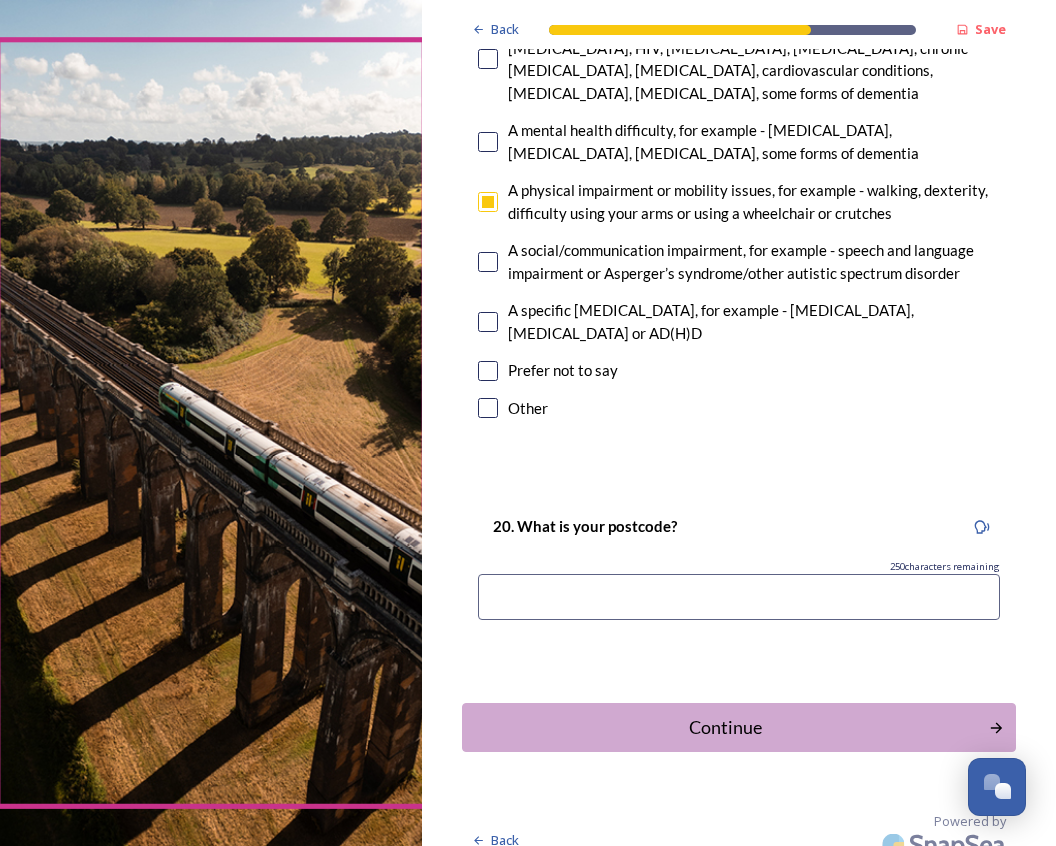 click at bounding box center (739, 597) 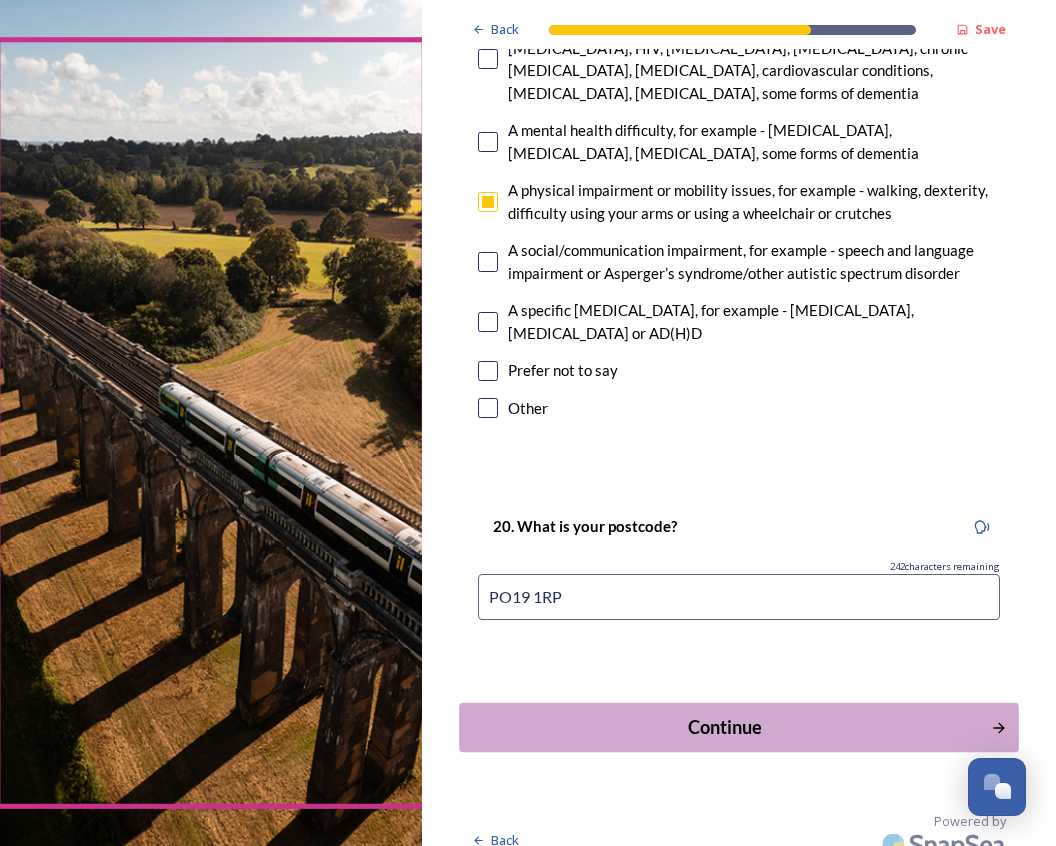 type on "PO19 1RP" 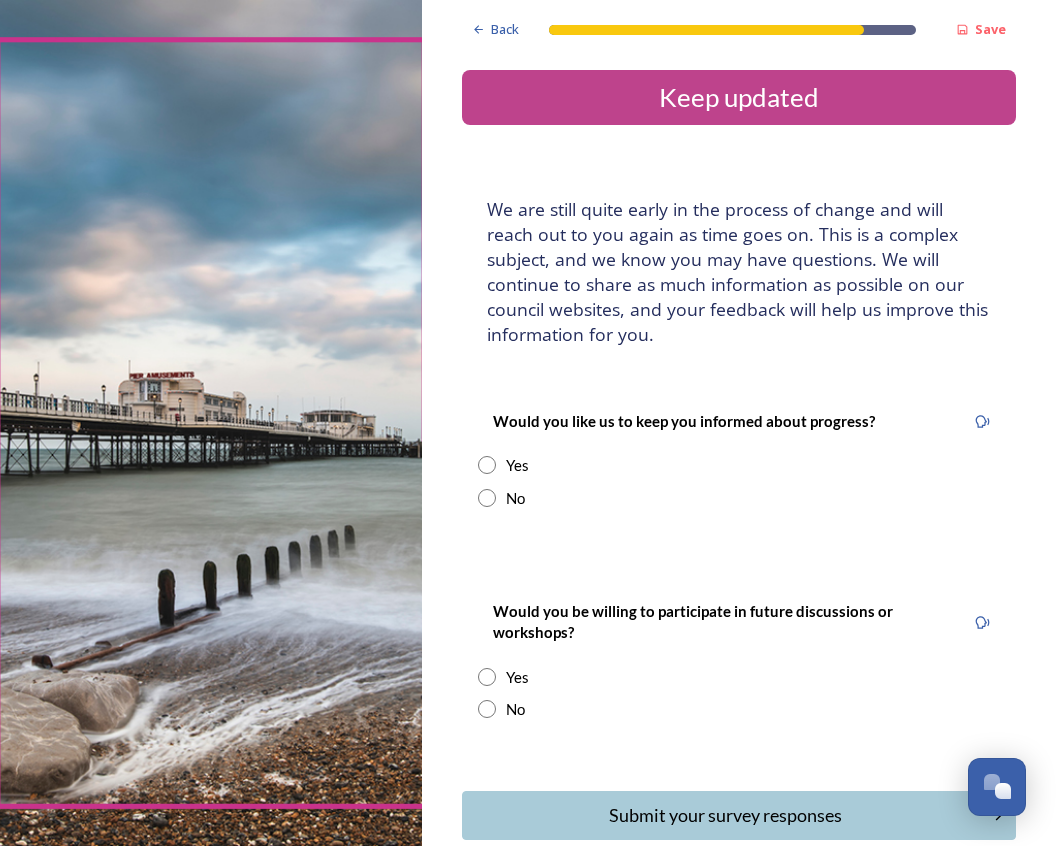 scroll, scrollTop: 110, scrollLeft: 0, axis: vertical 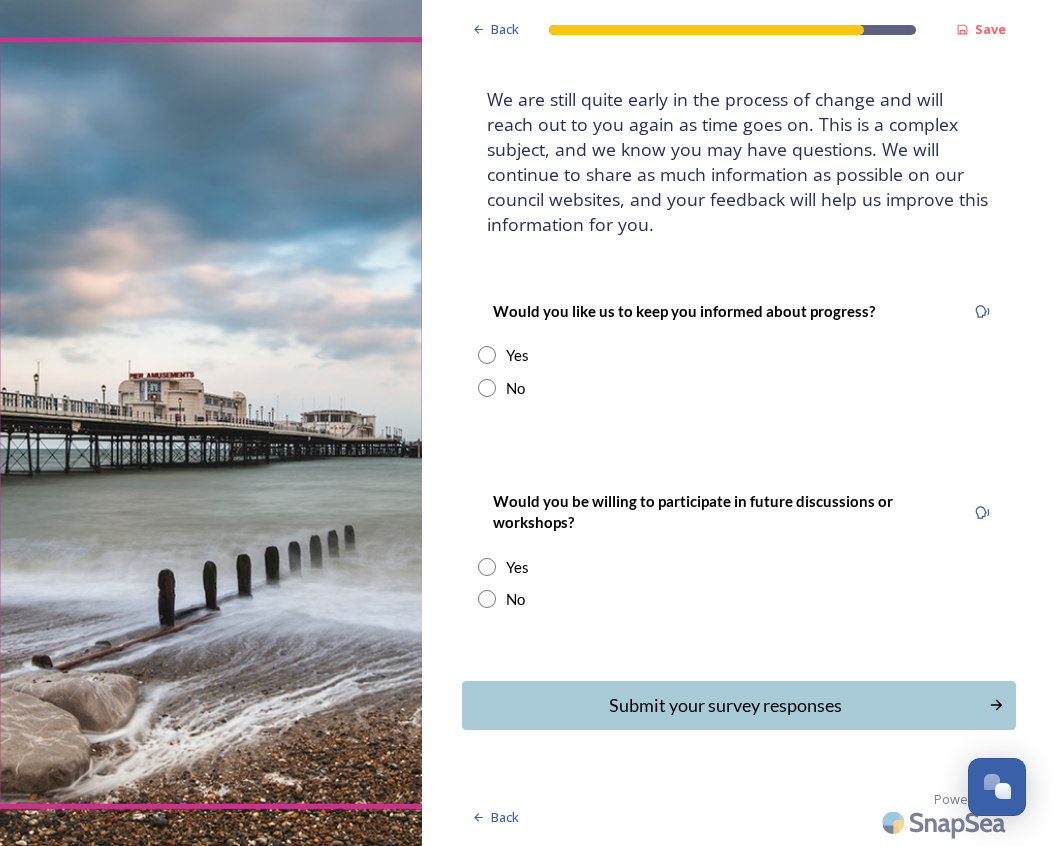click at bounding box center [487, 355] 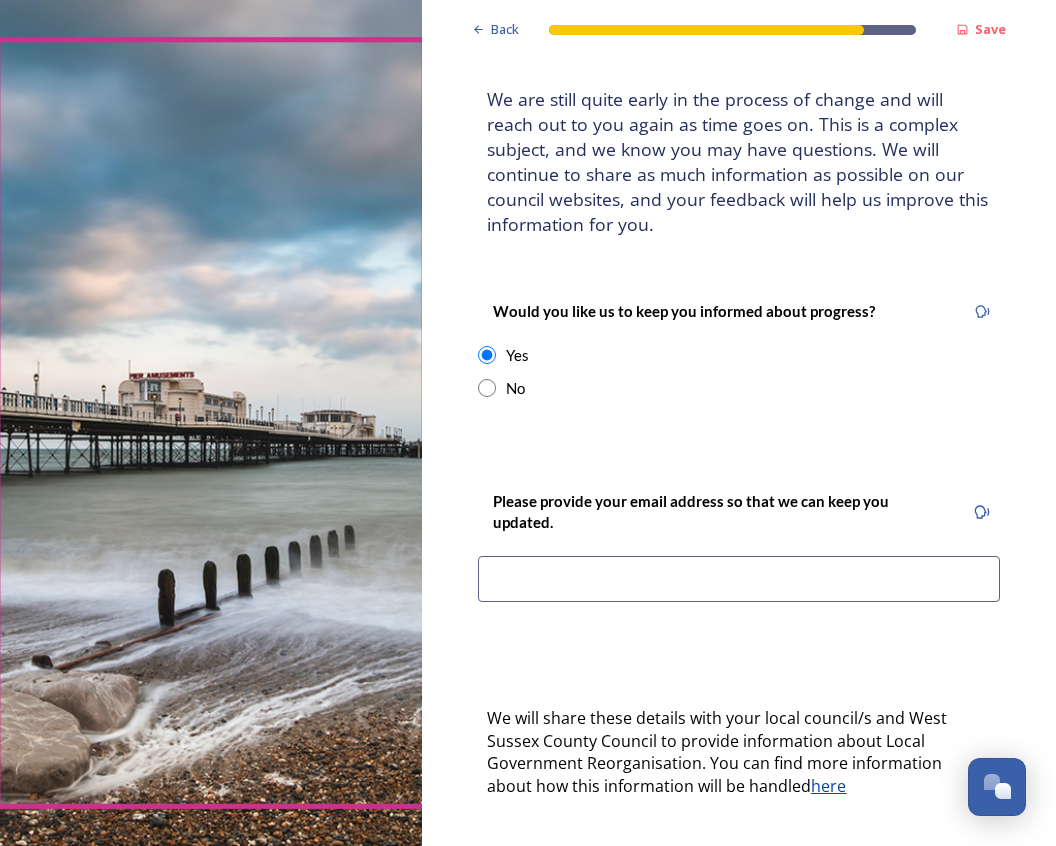 click at bounding box center [739, 579] 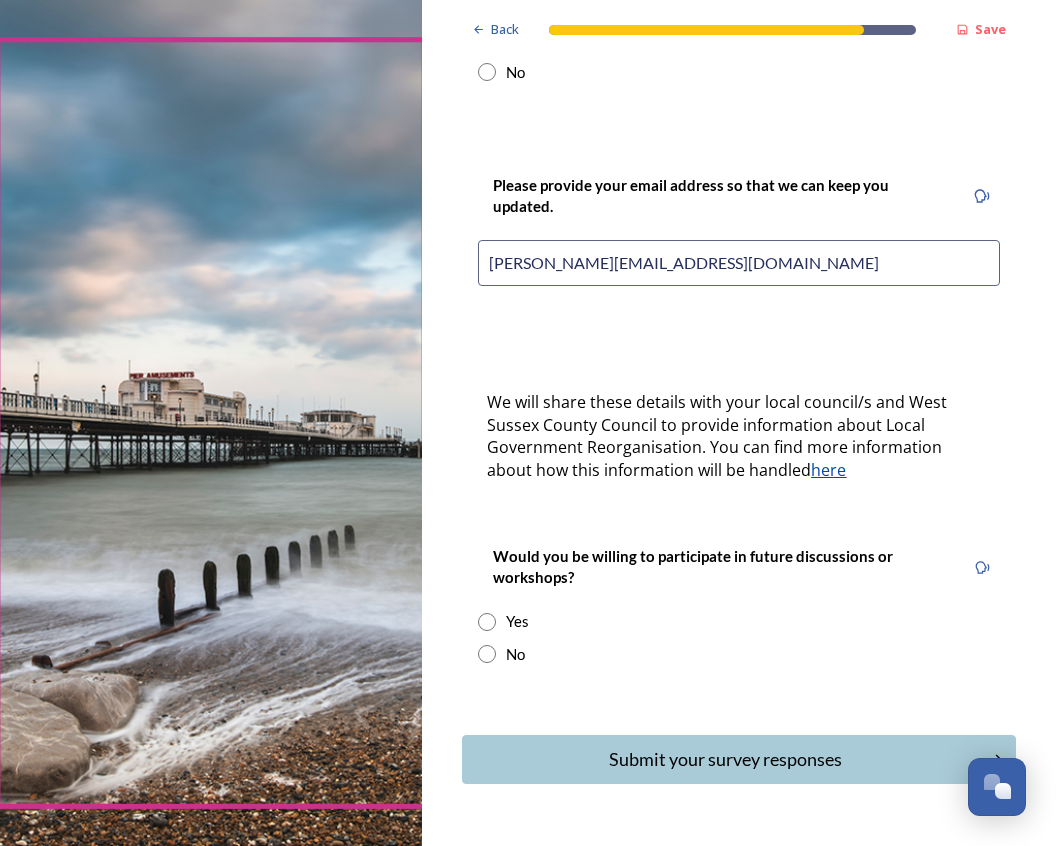scroll, scrollTop: 459, scrollLeft: 0, axis: vertical 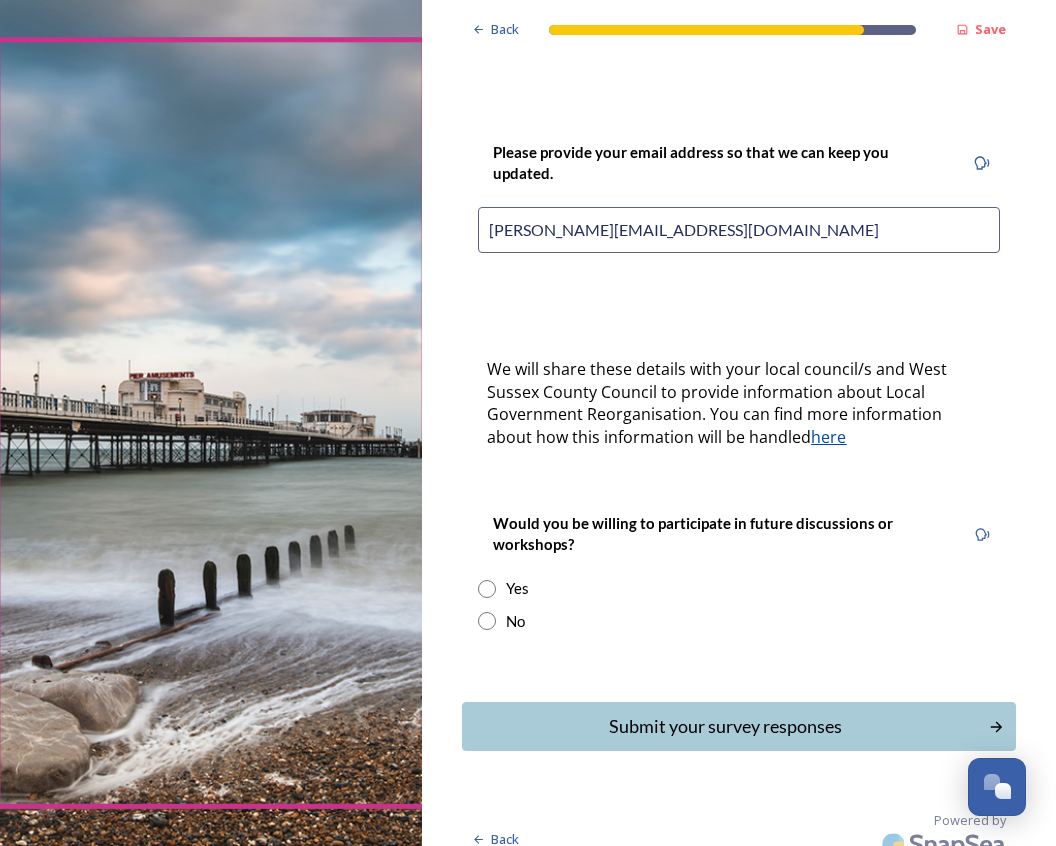 type on "[PERSON_NAME][EMAIL_ADDRESS][DOMAIN_NAME]" 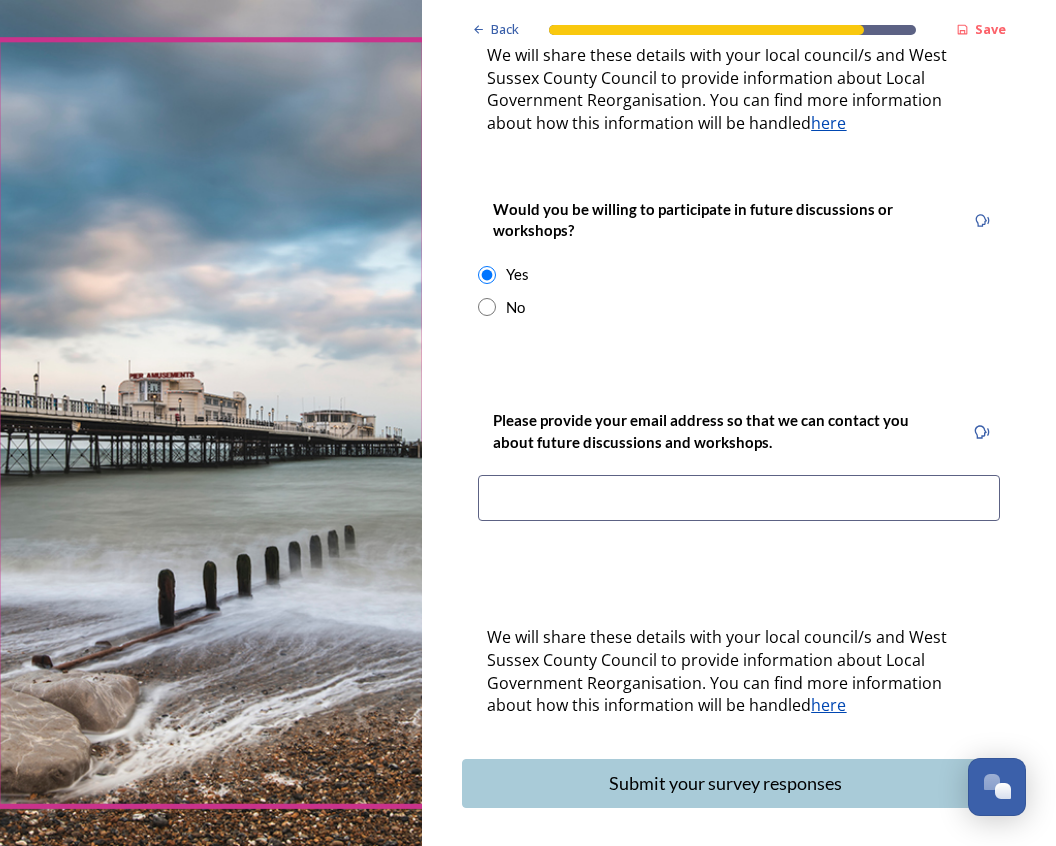 scroll, scrollTop: 830, scrollLeft: 0, axis: vertical 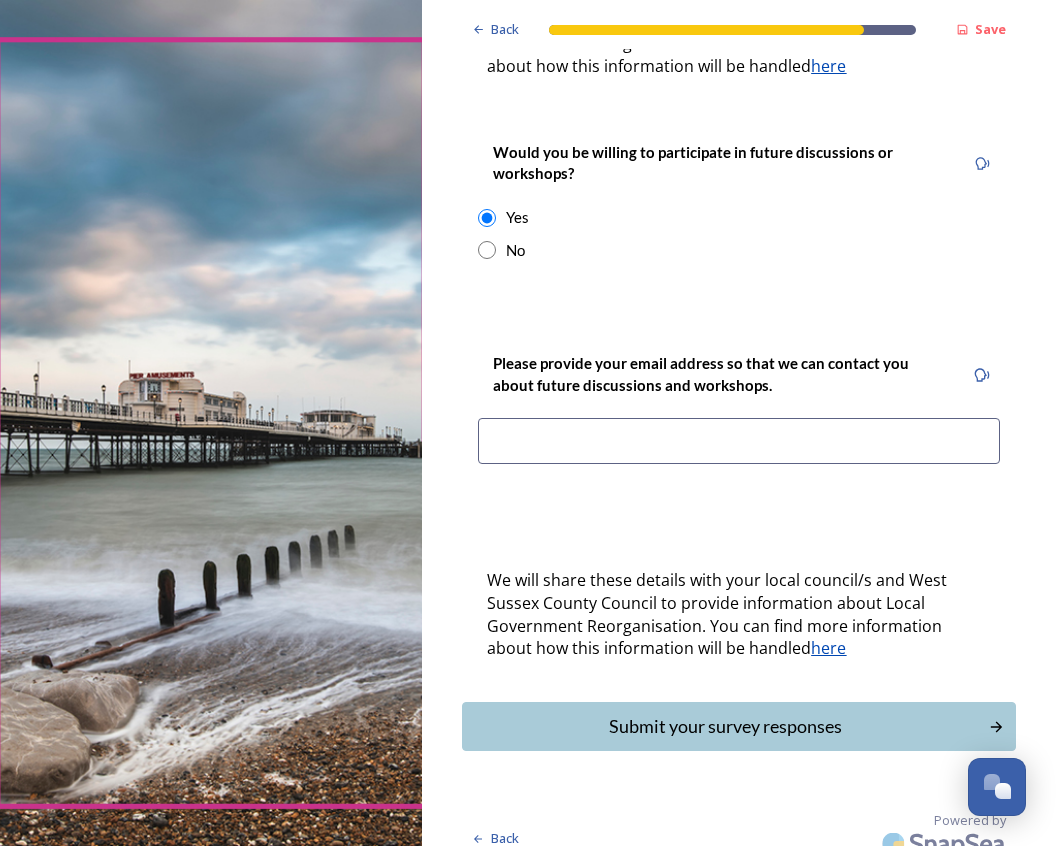 click at bounding box center [739, 441] 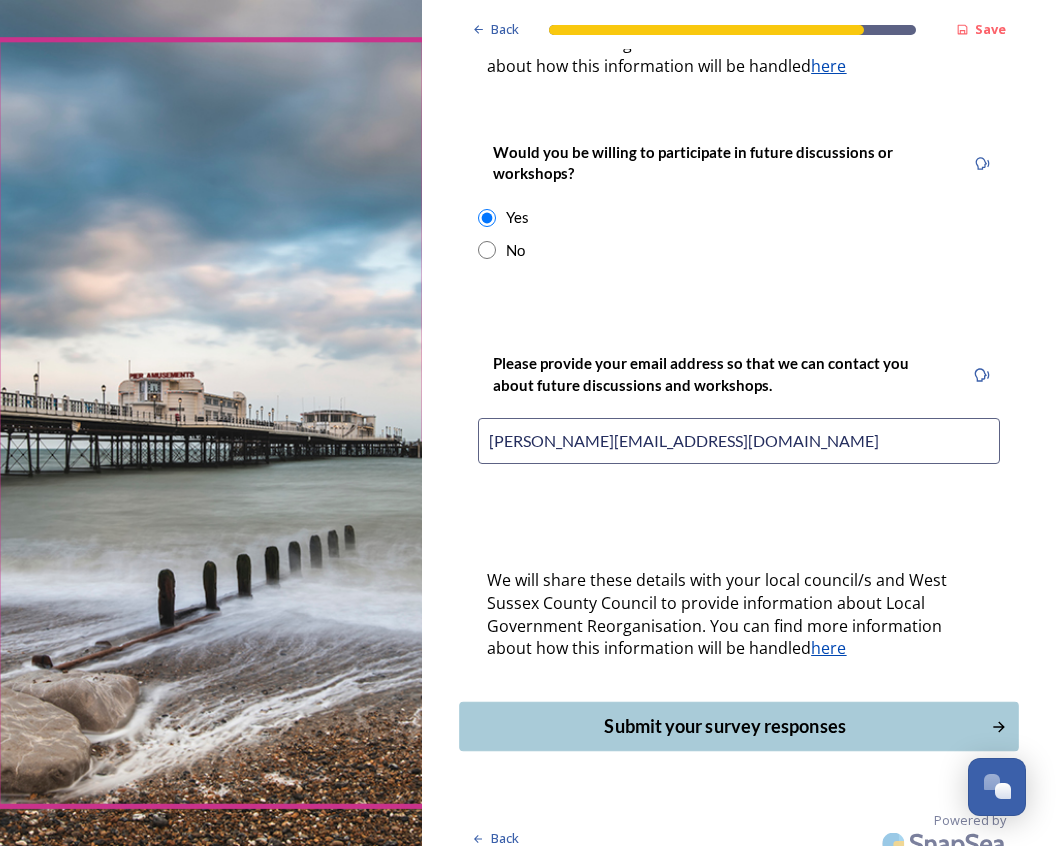 type on "[PERSON_NAME][EMAIL_ADDRESS][DOMAIN_NAME]" 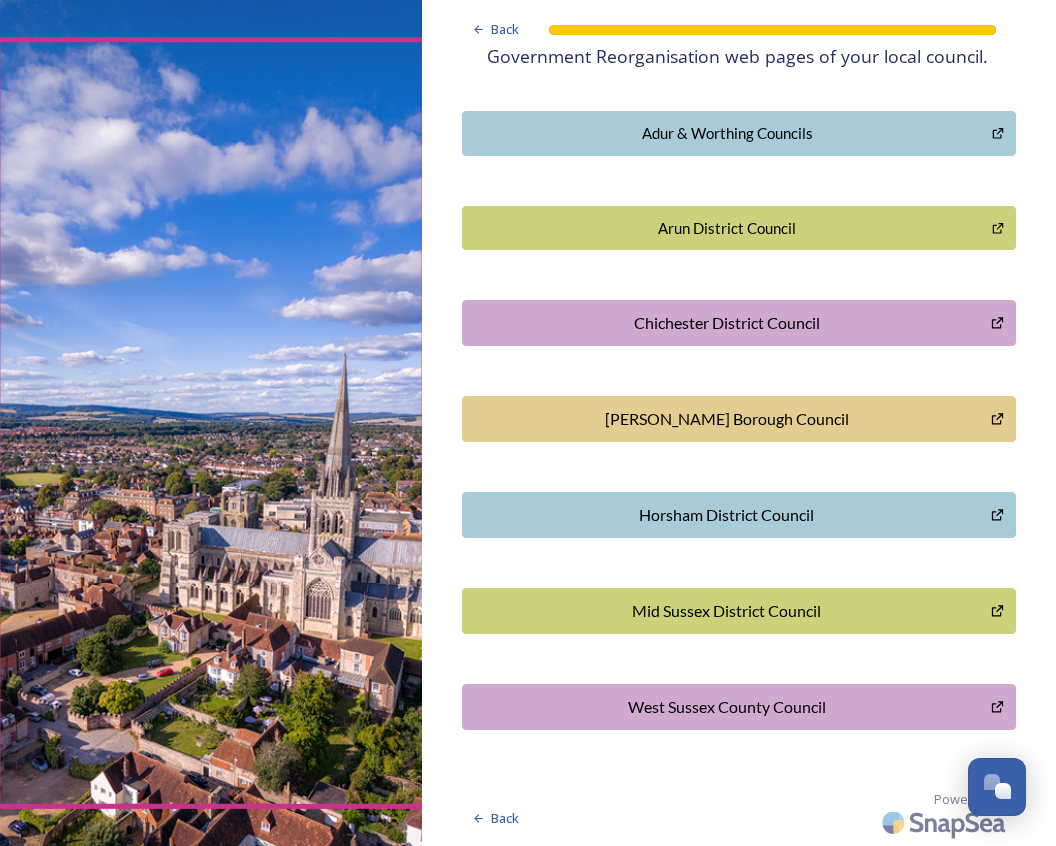 scroll, scrollTop: 0, scrollLeft: 0, axis: both 